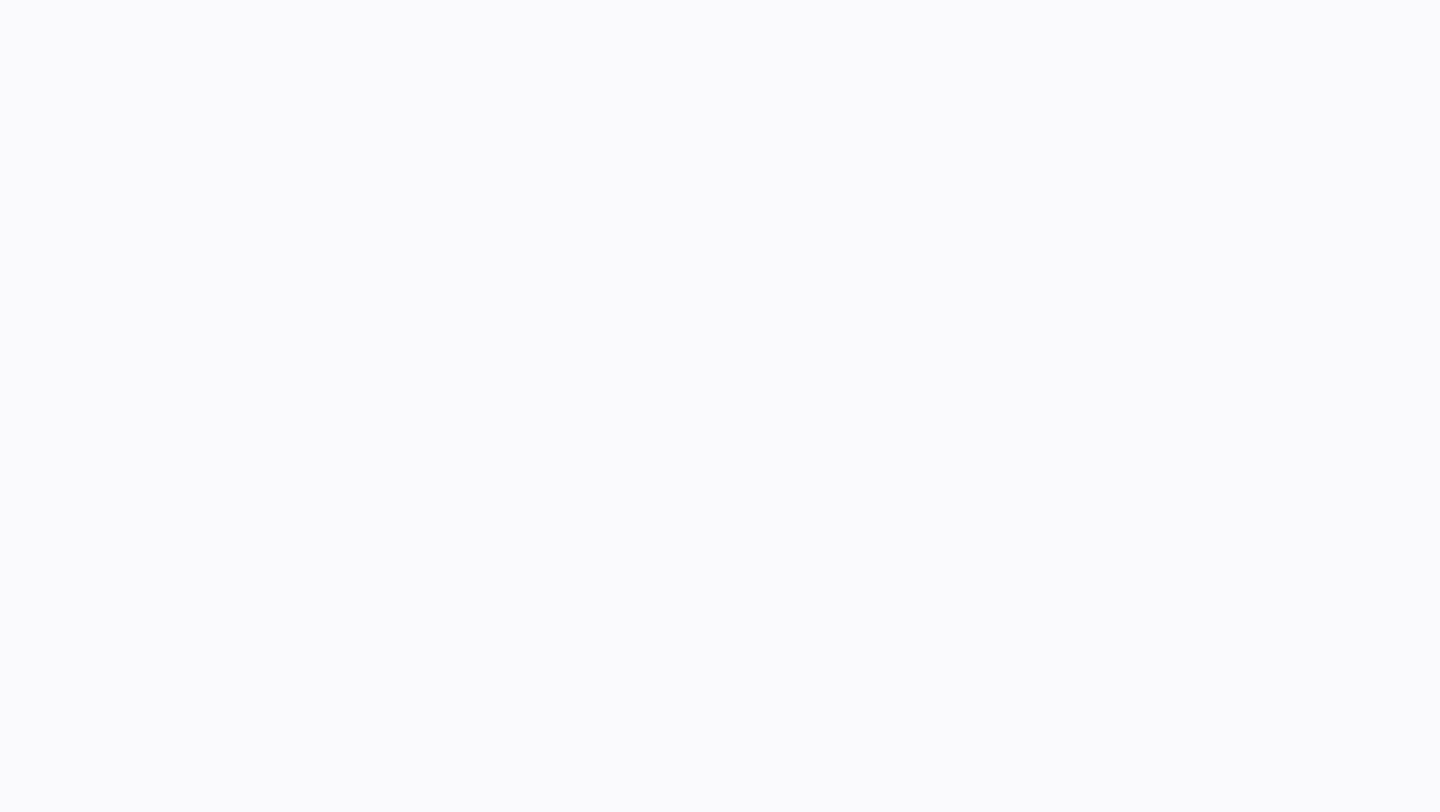 scroll, scrollTop: 0, scrollLeft: 0, axis: both 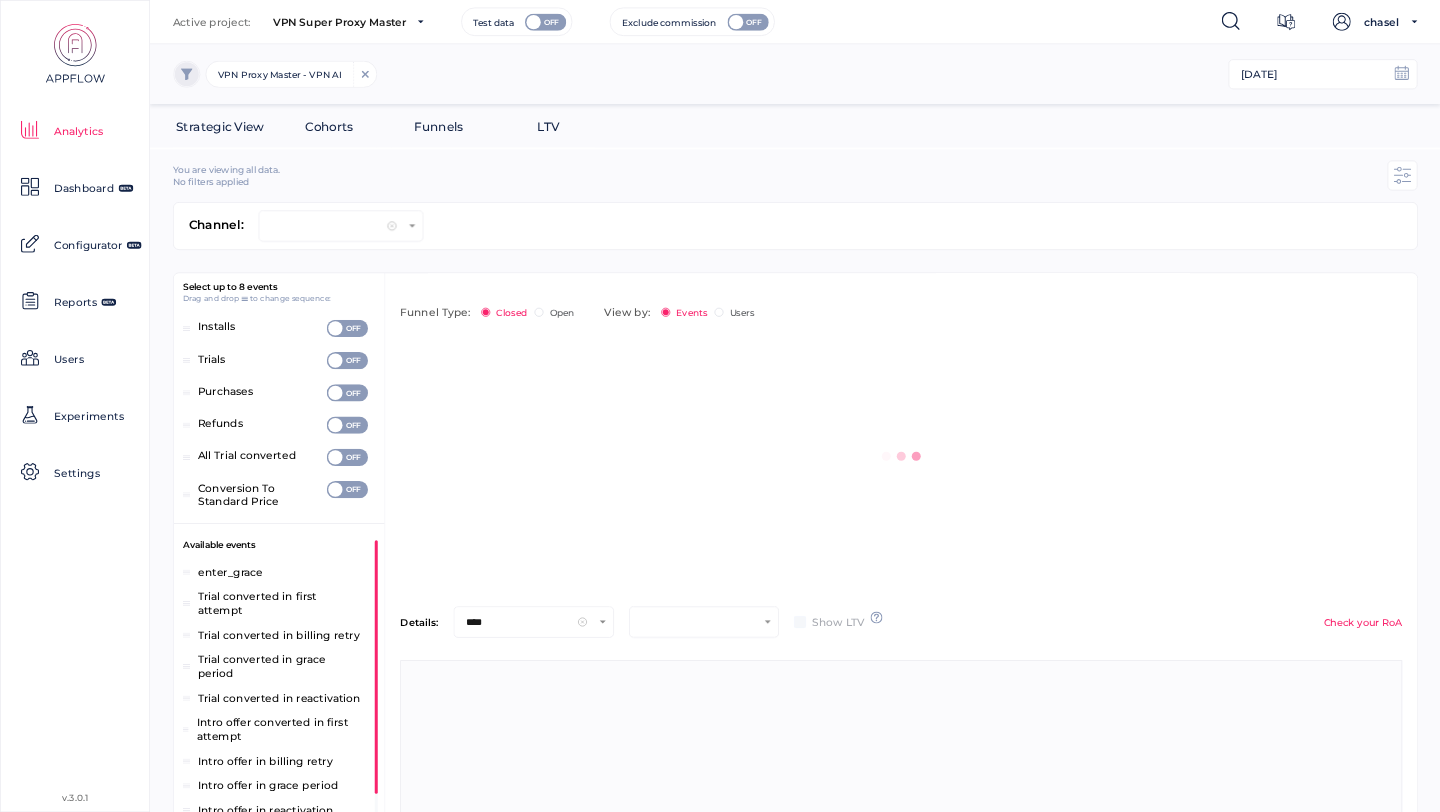type on "***" 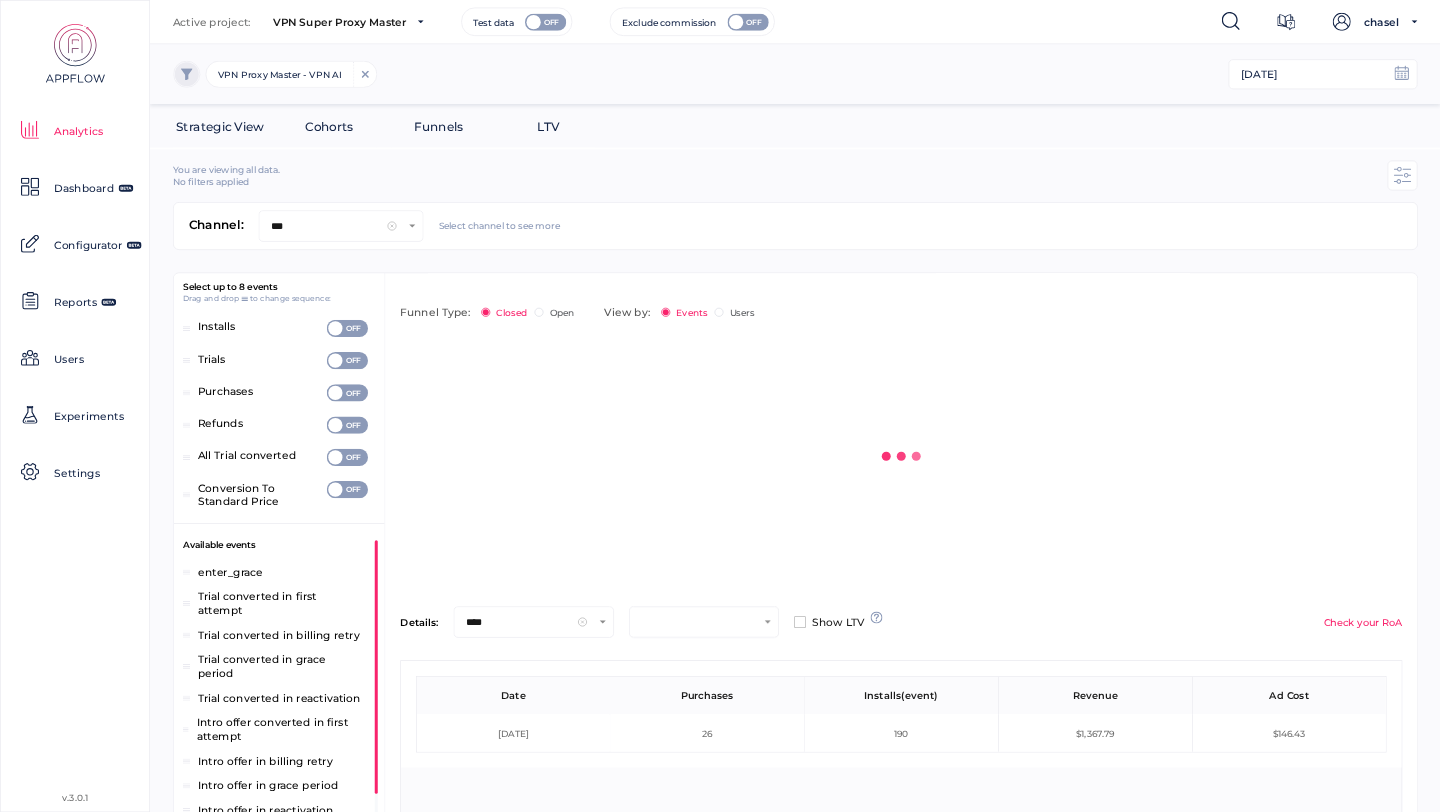 scroll, scrollTop: 100, scrollLeft: 1292, axis: both 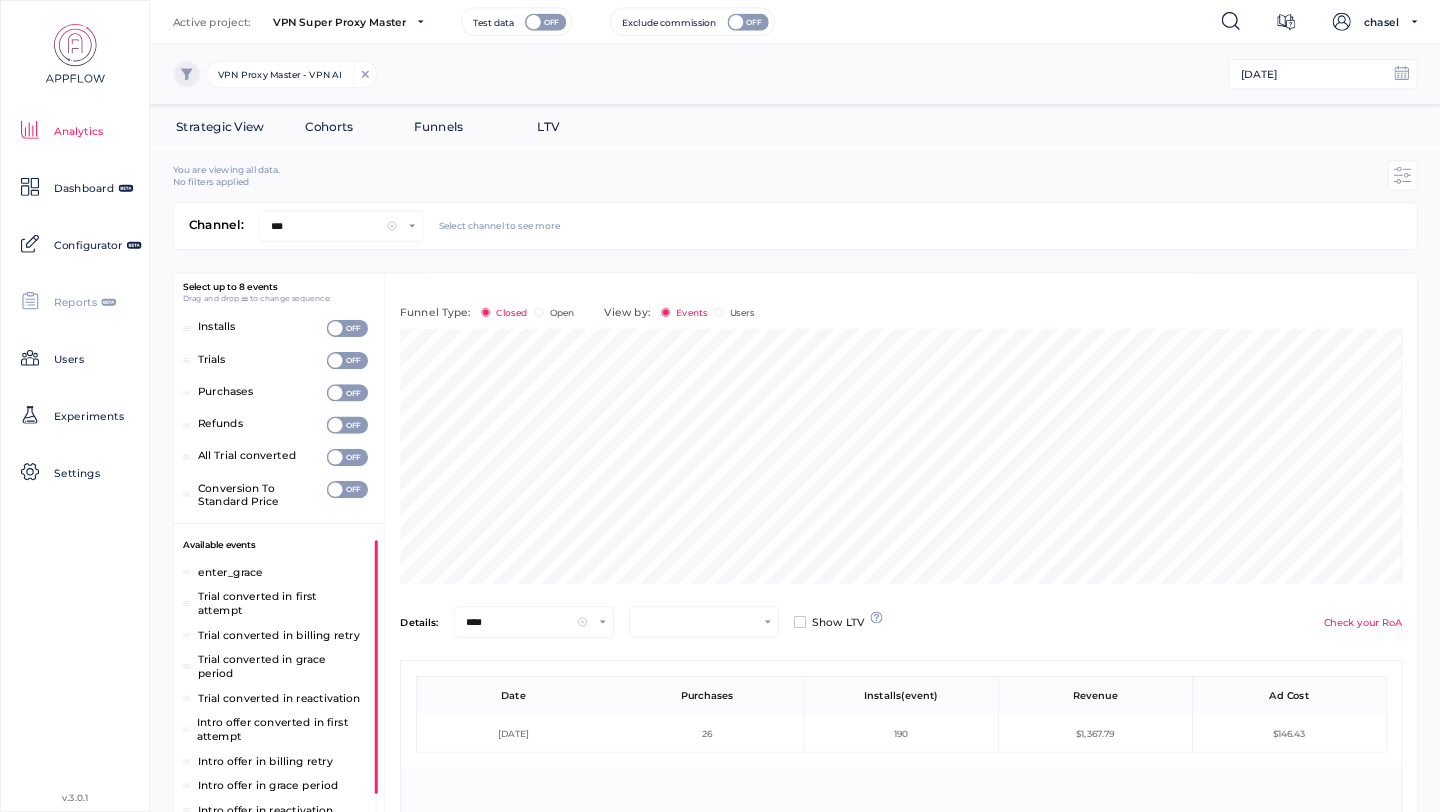 click on "Reports" at bounding box center [75, 303] 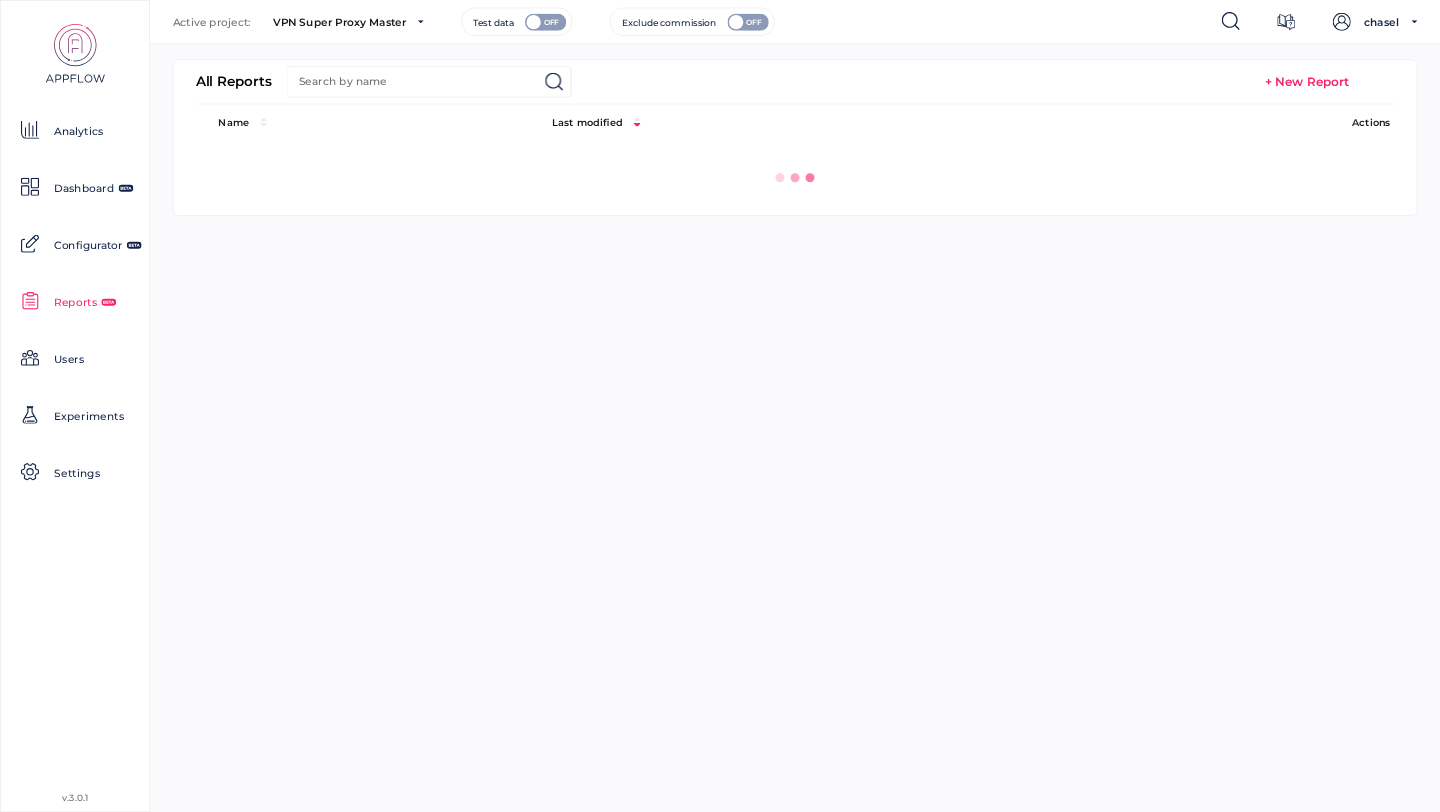 scroll, scrollTop: 49, scrollLeft: 1598, axis: both 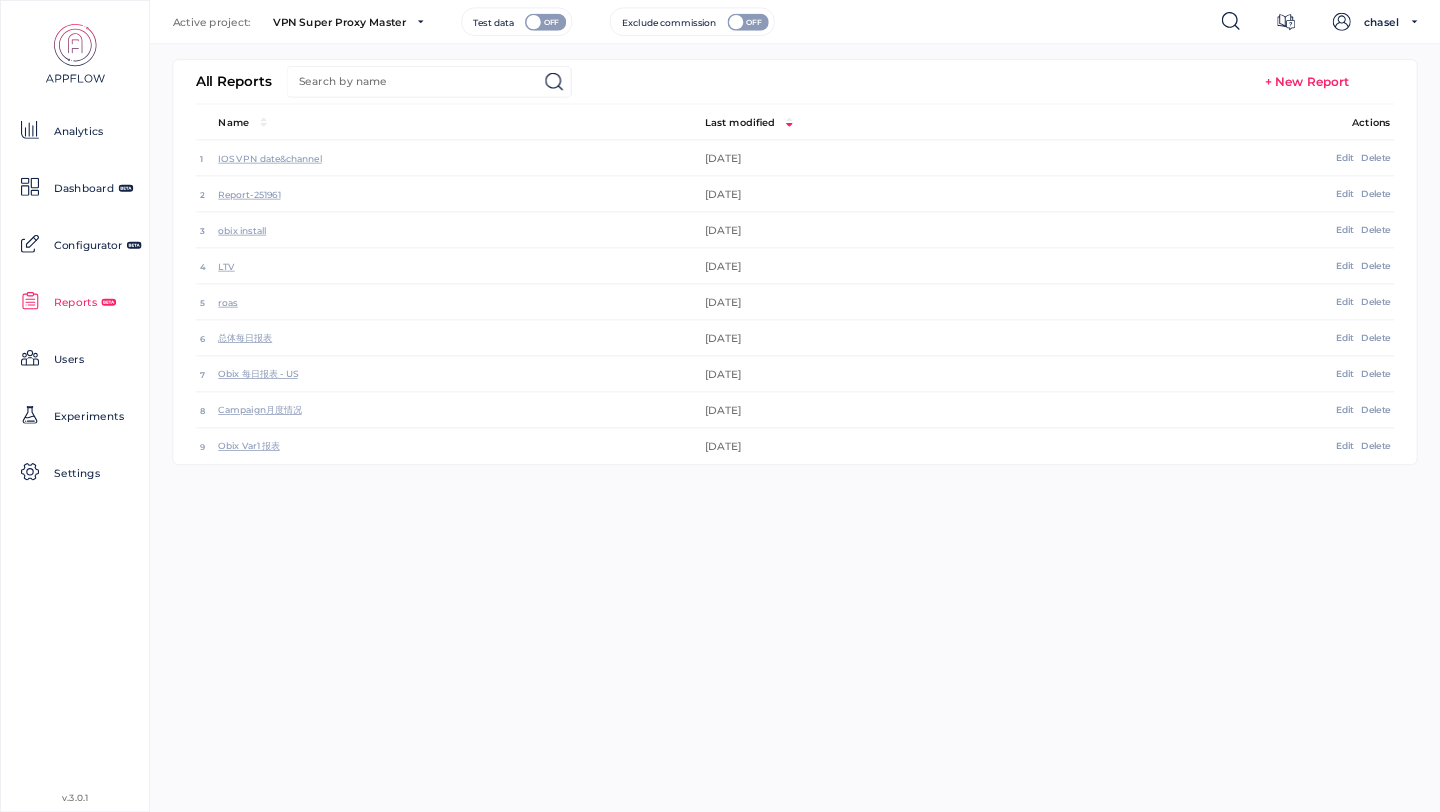click on "+ New Report" 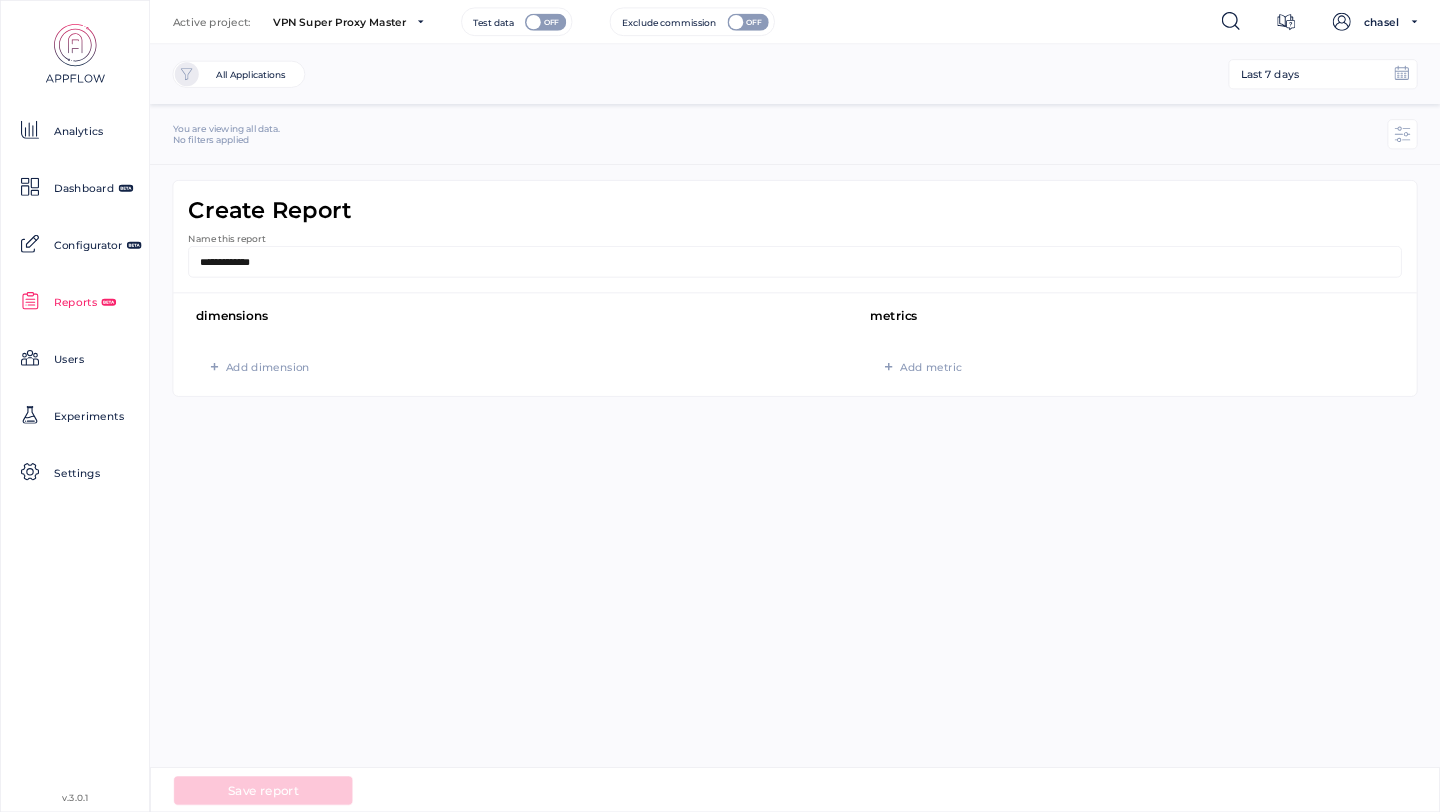 scroll, scrollTop: 87, scrollLeft: 1598, axis: both 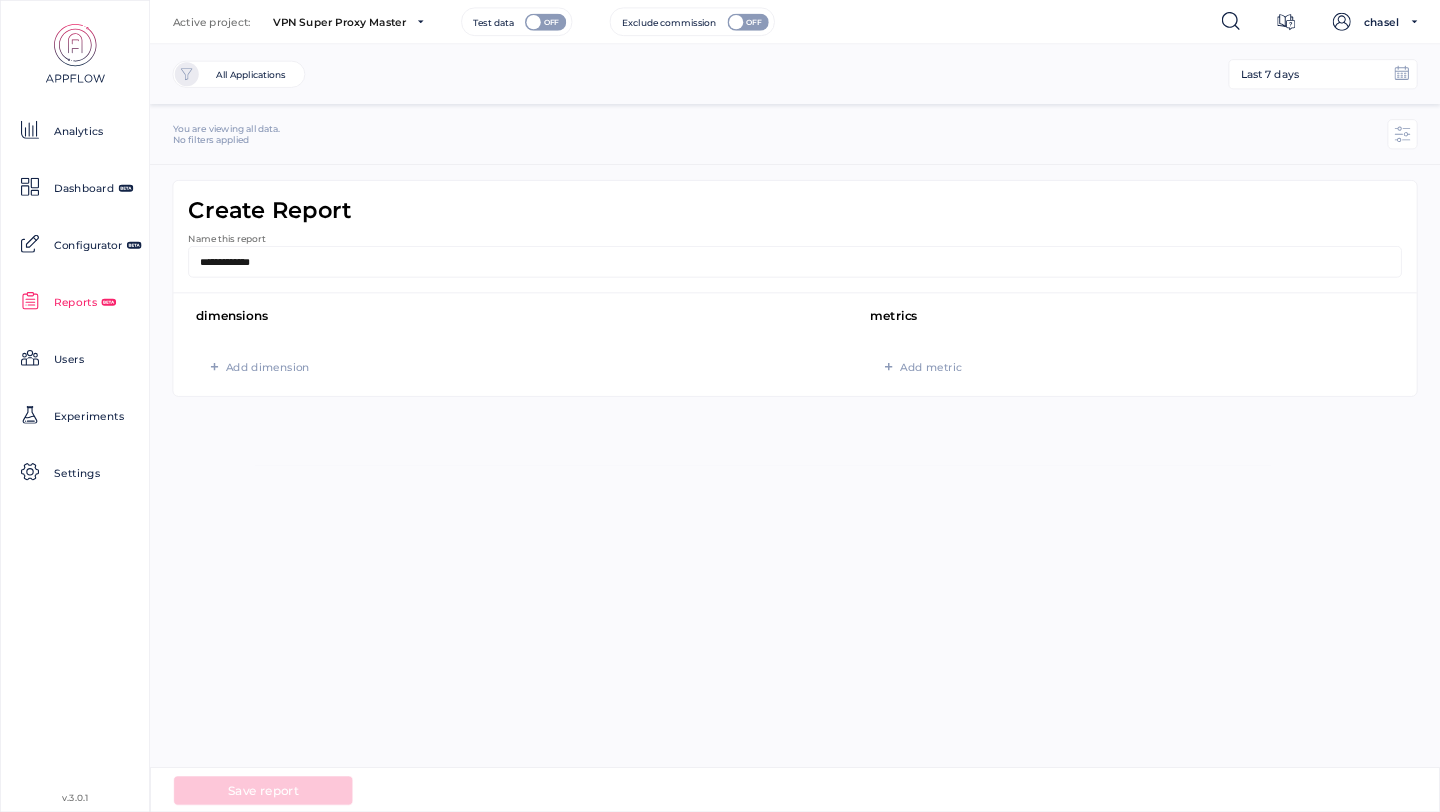 click on "Add metric" 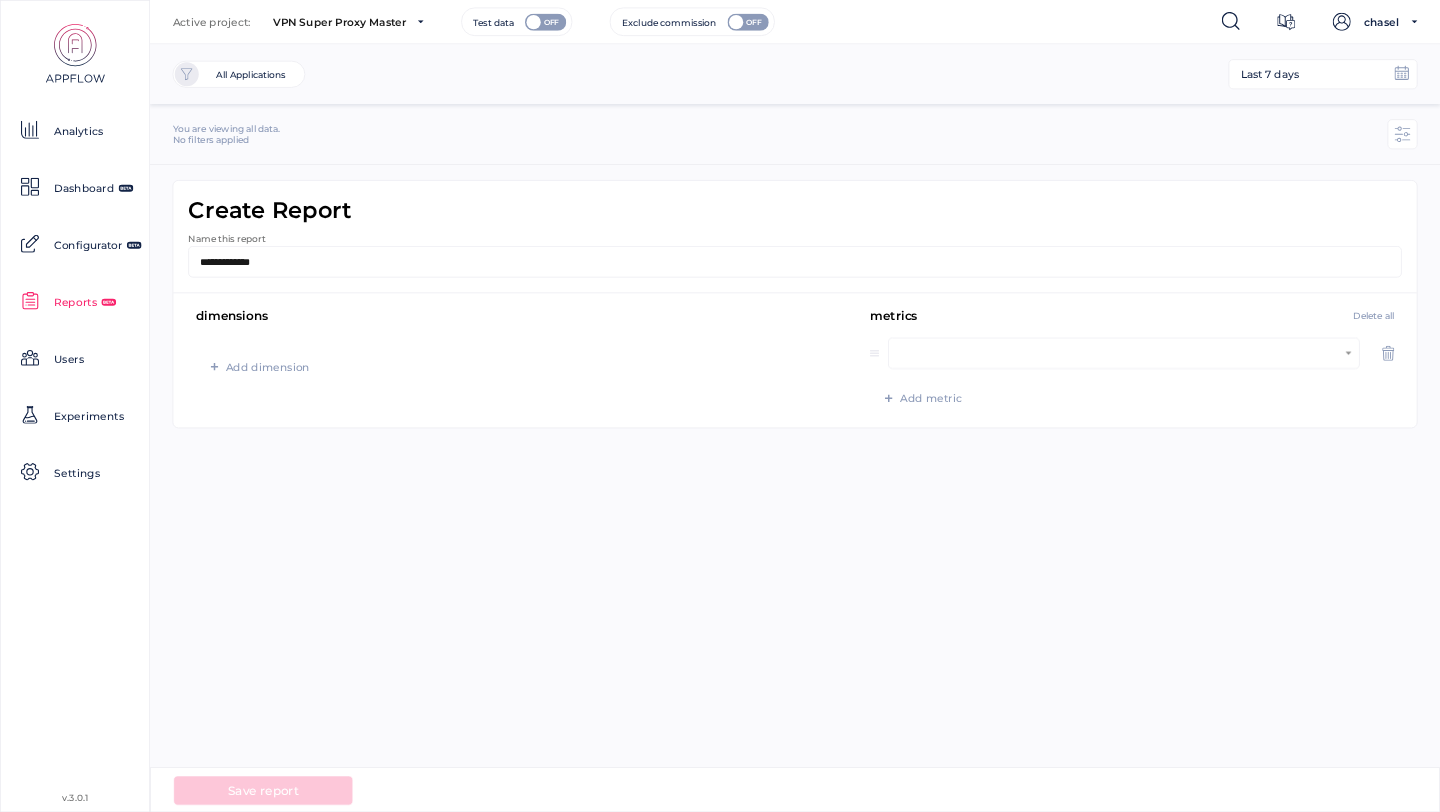 click at bounding box center [1120, 353] 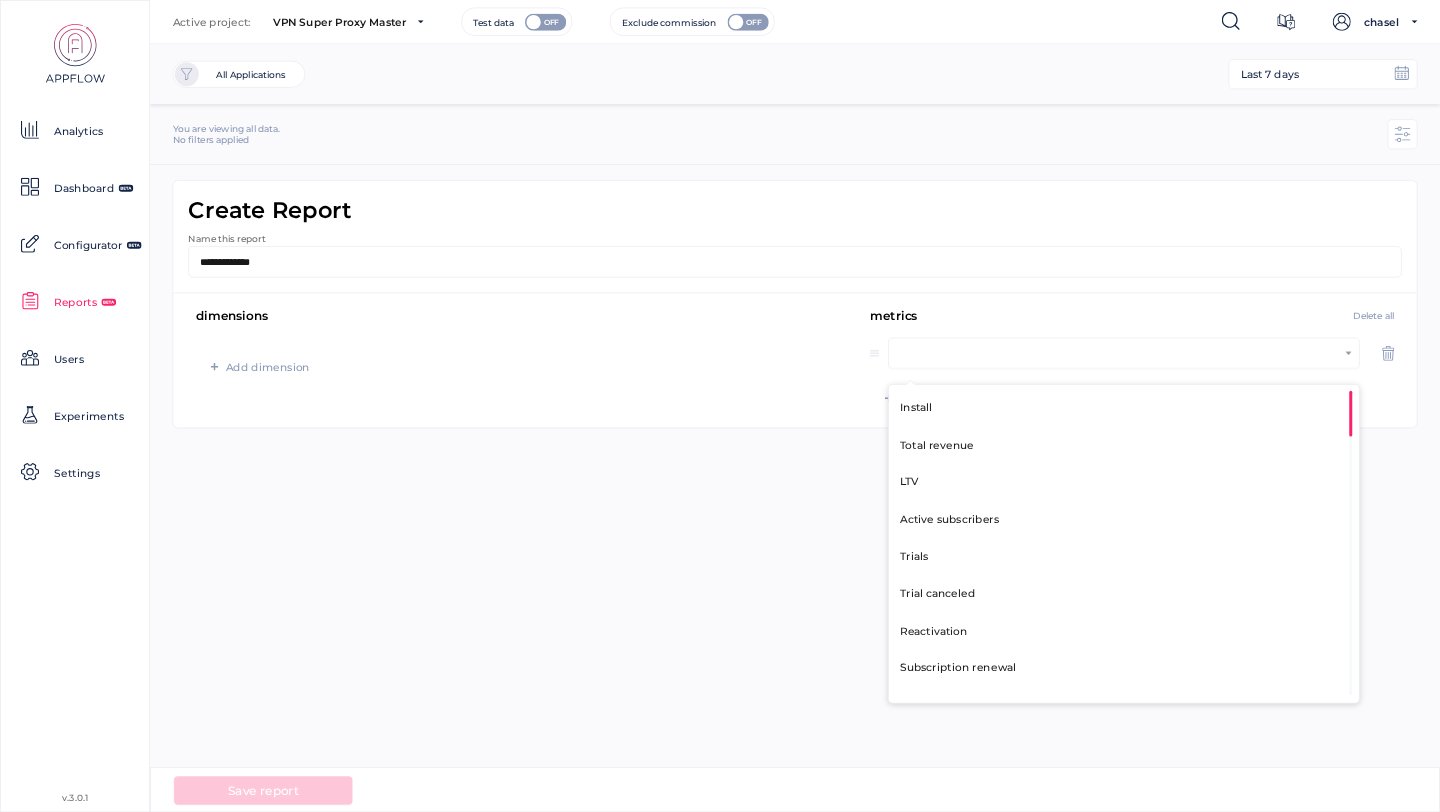 scroll, scrollTop: 1, scrollLeft: 1, axis: both 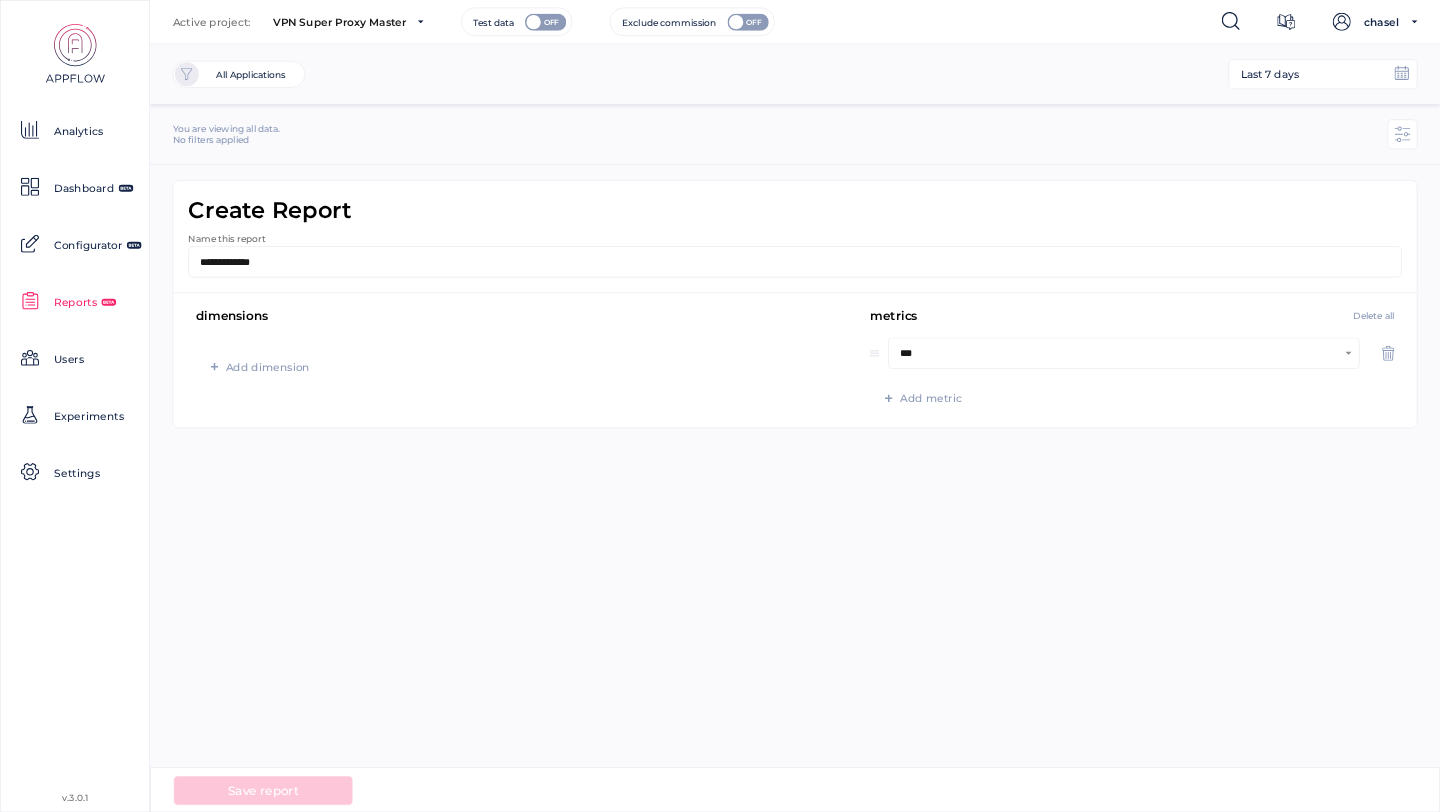 click on "Add metric" 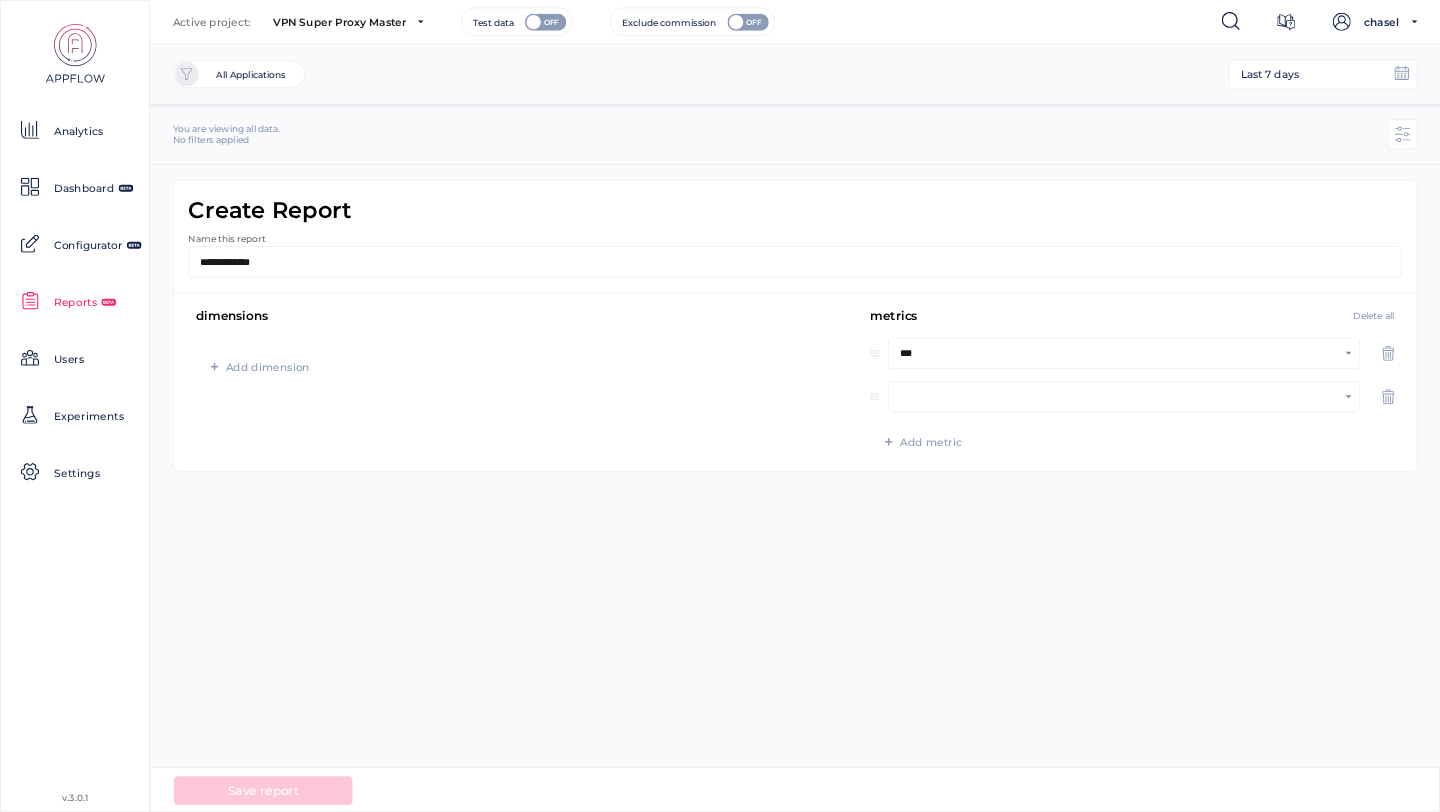 click at bounding box center [1120, 397] 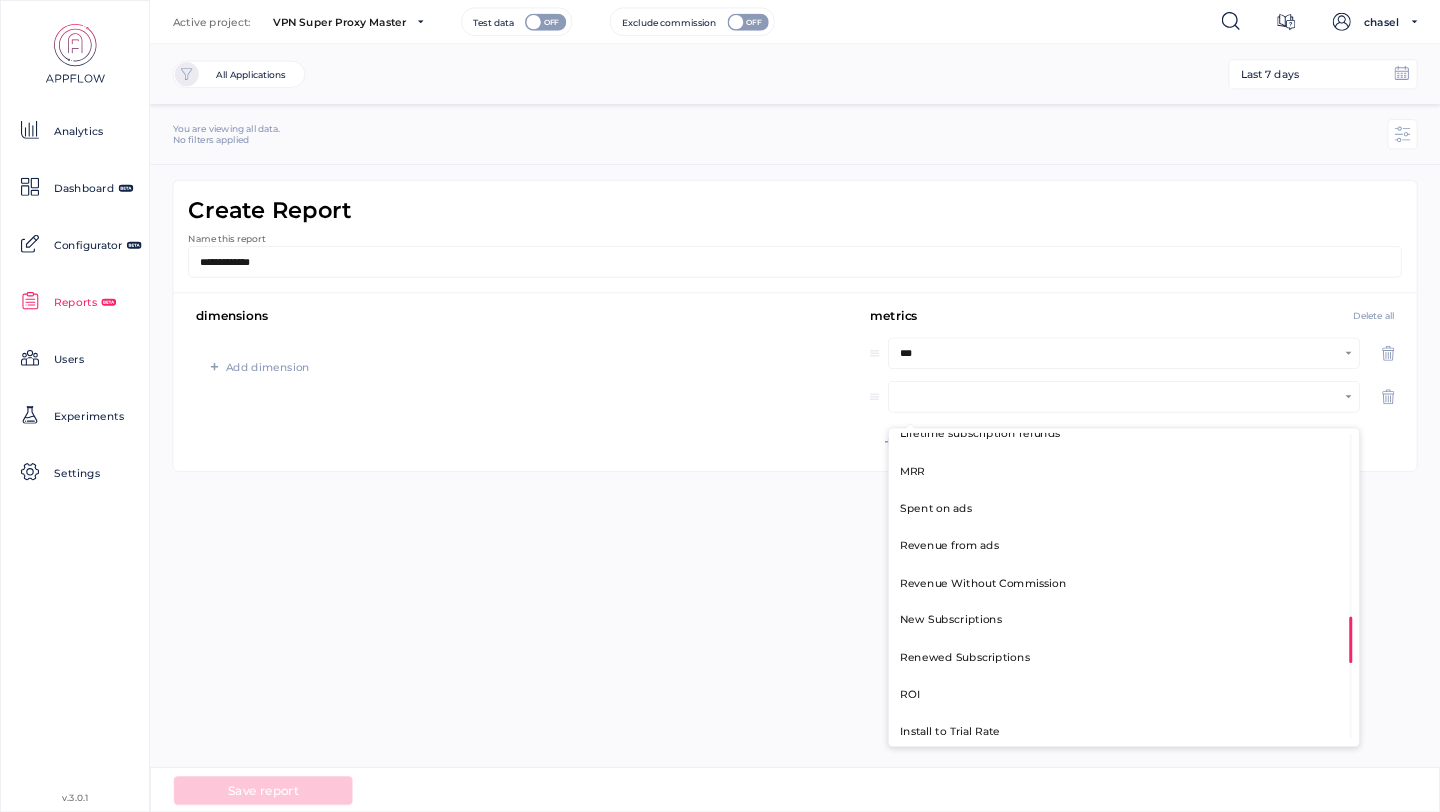 scroll, scrollTop: 1633, scrollLeft: 0, axis: vertical 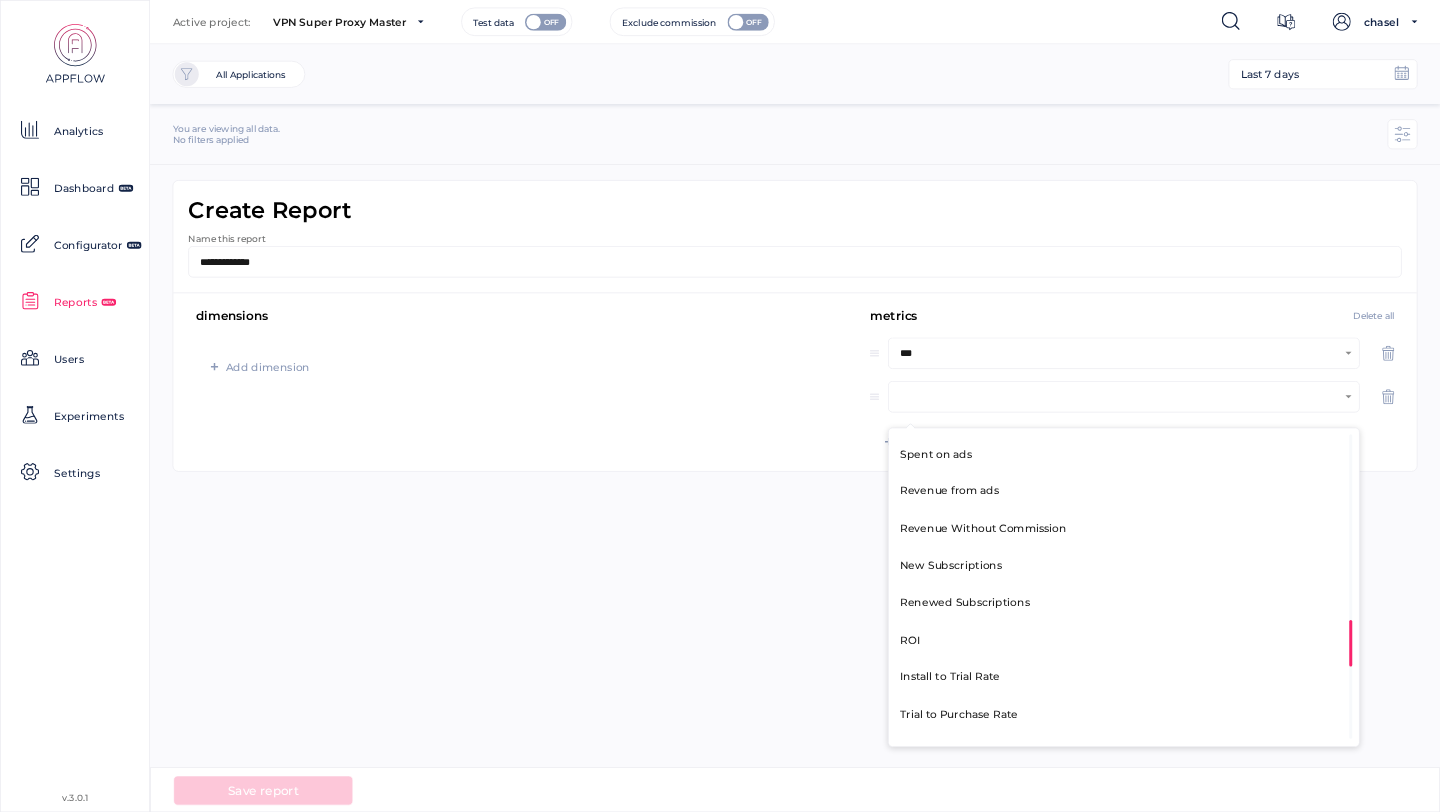 click on "ROI" 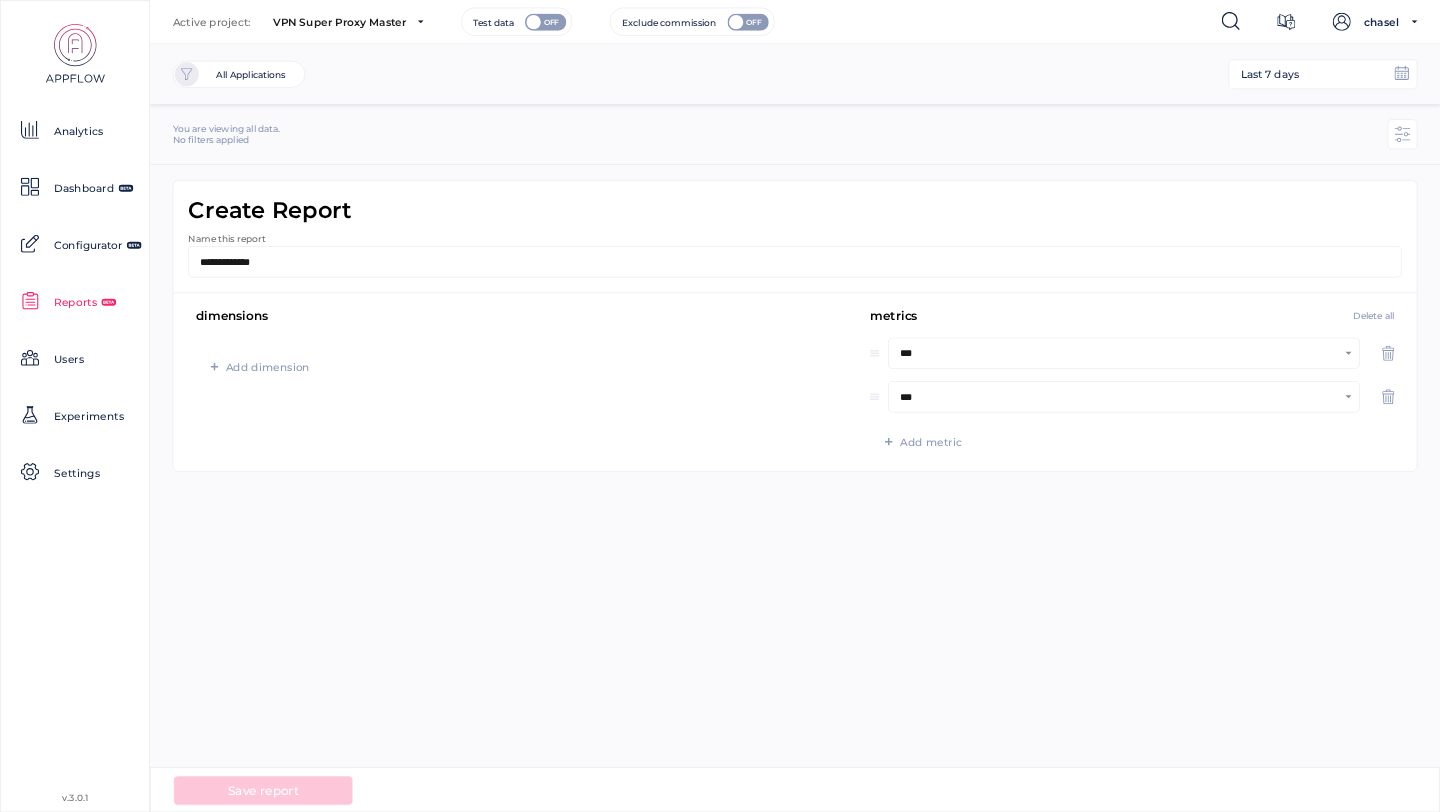 click on "Add dimension" 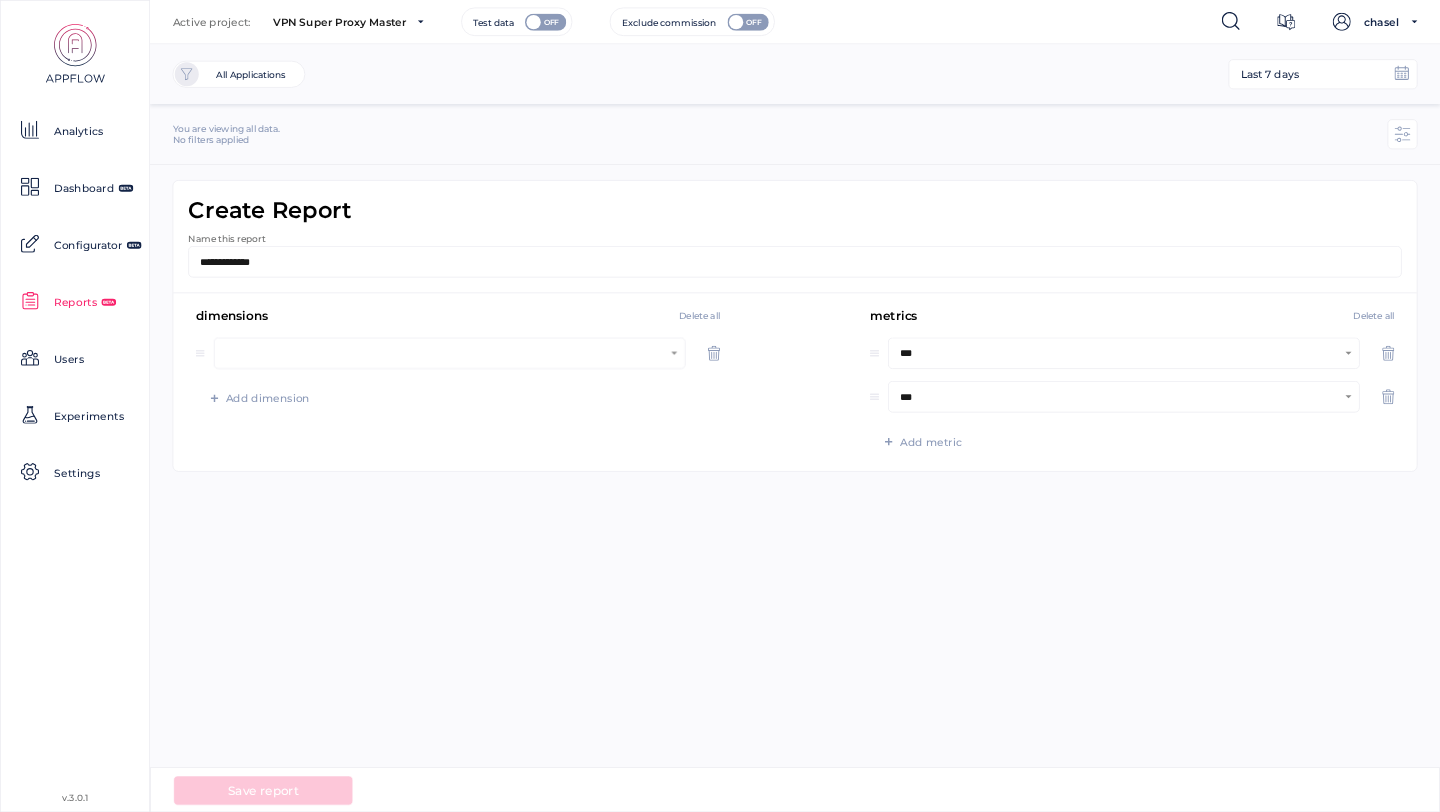click on "**********" 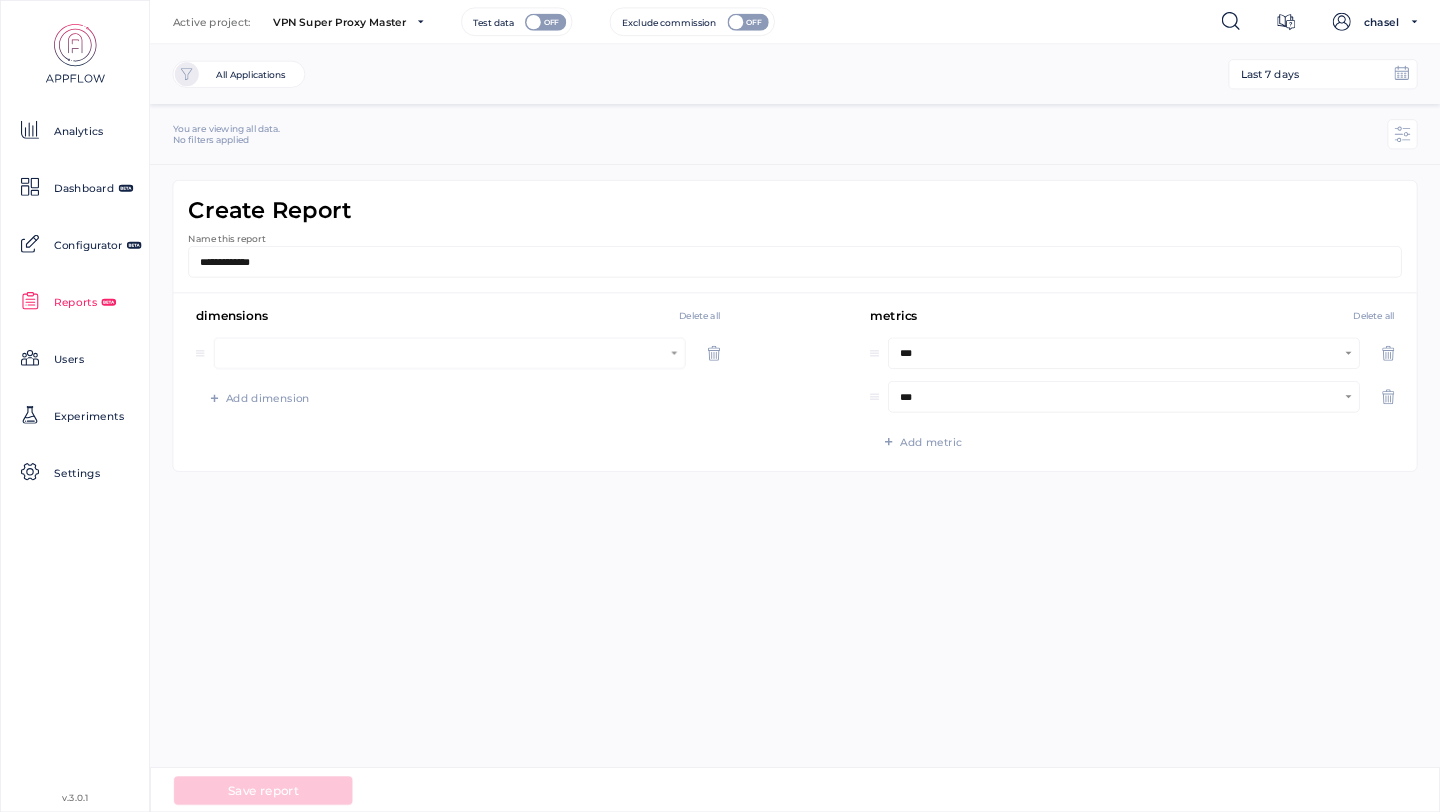 click at bounding box center [446, 353] 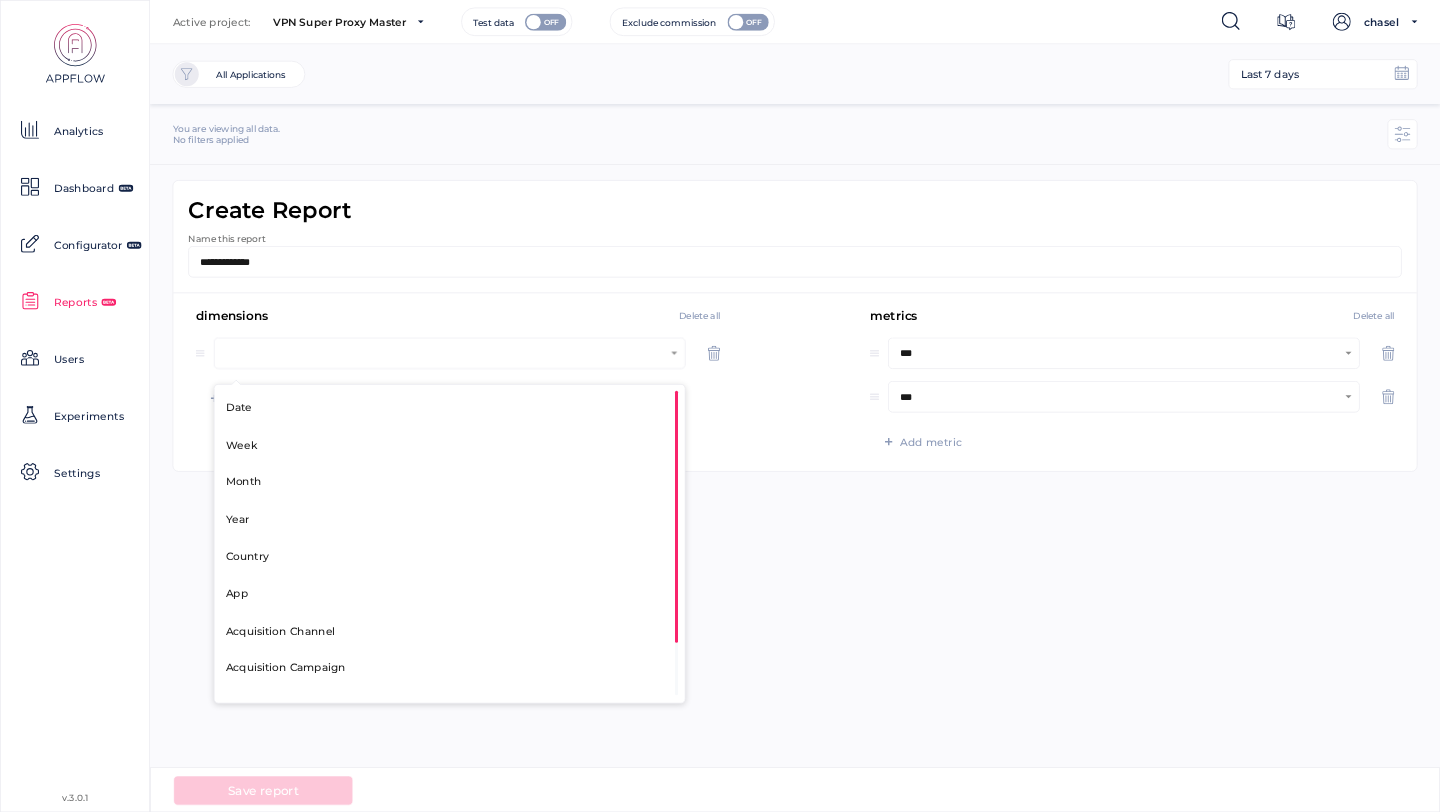 click on "Month" 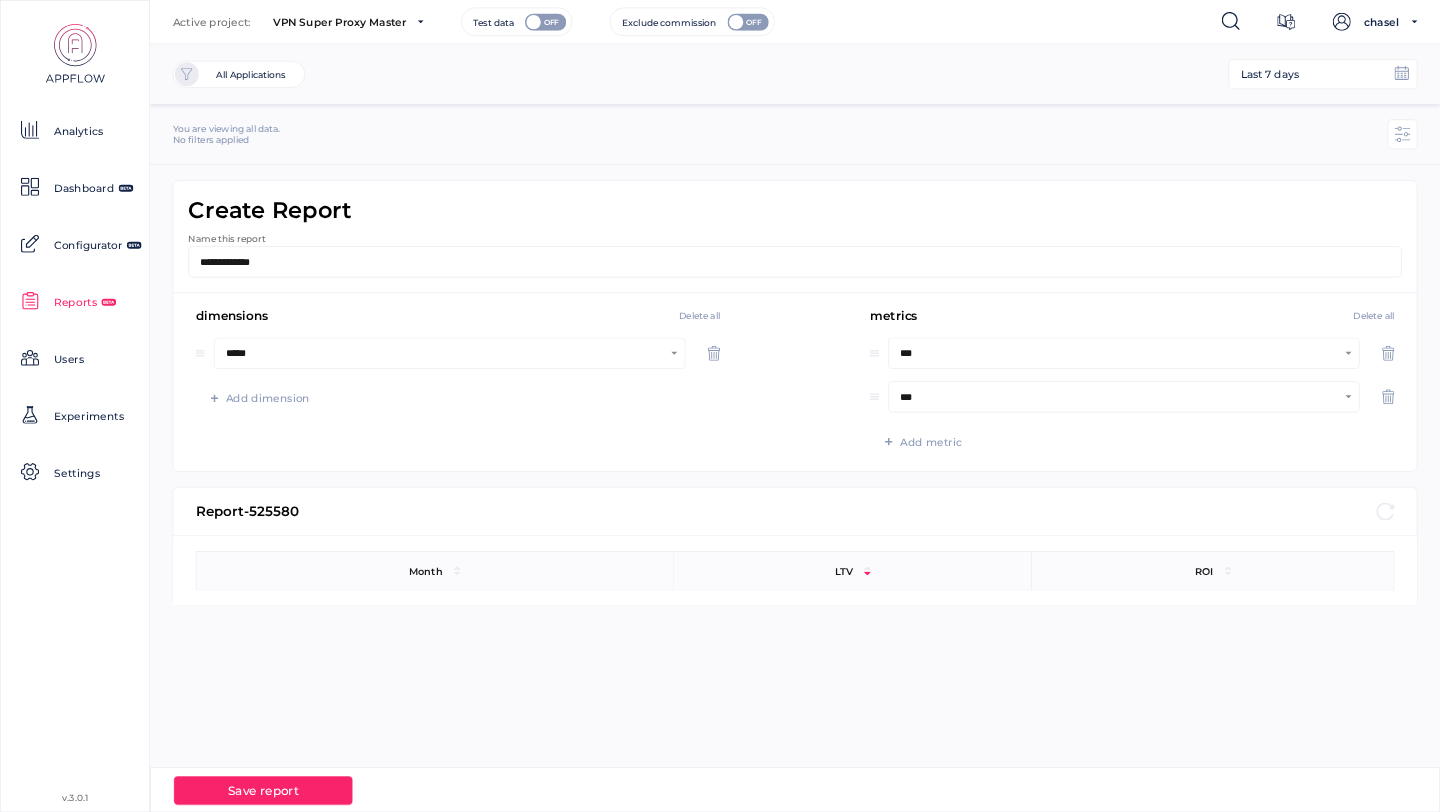scroll, scrollTop: 50, scrollLeft: 1596, axis: both 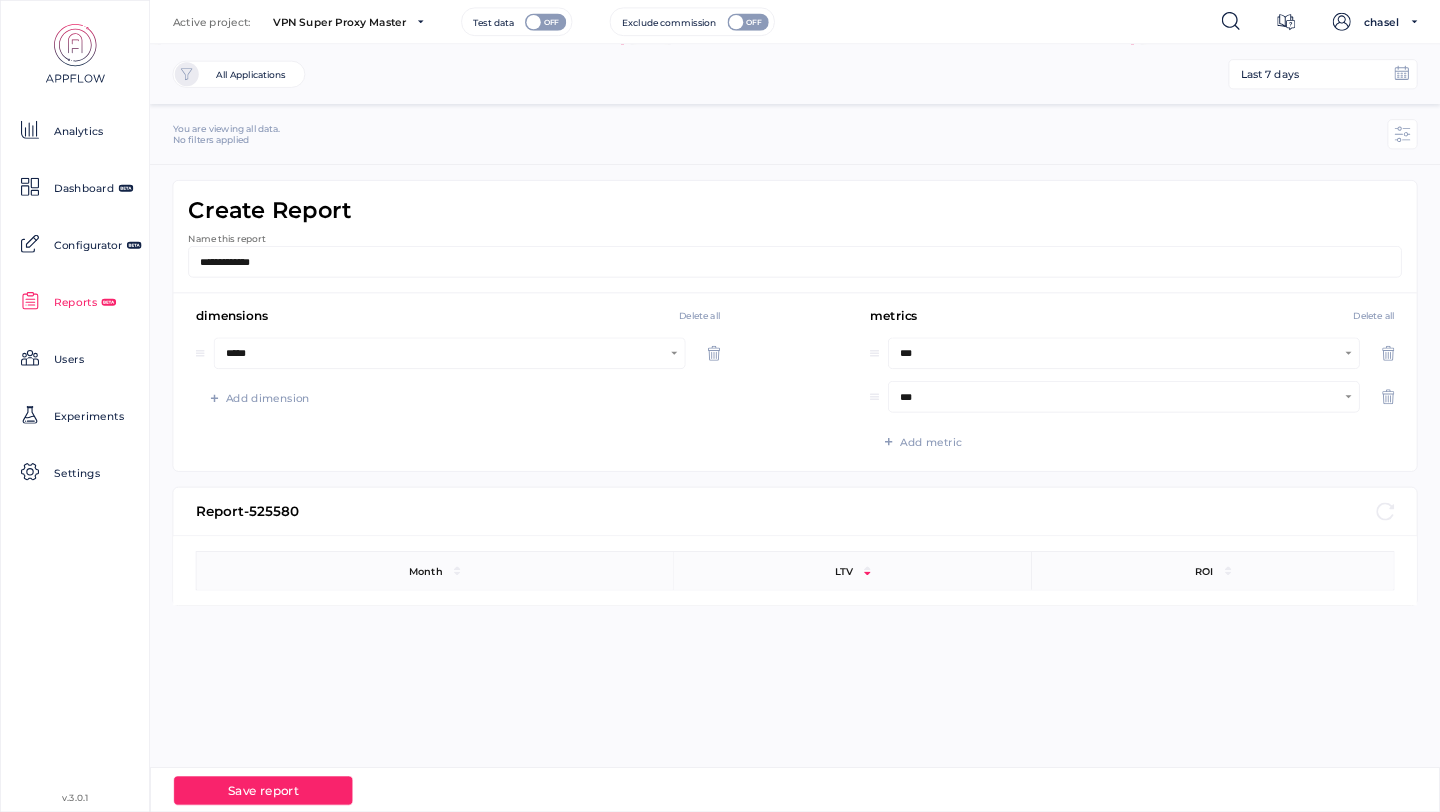 click on "Save report" at bounding box center [263, 790] 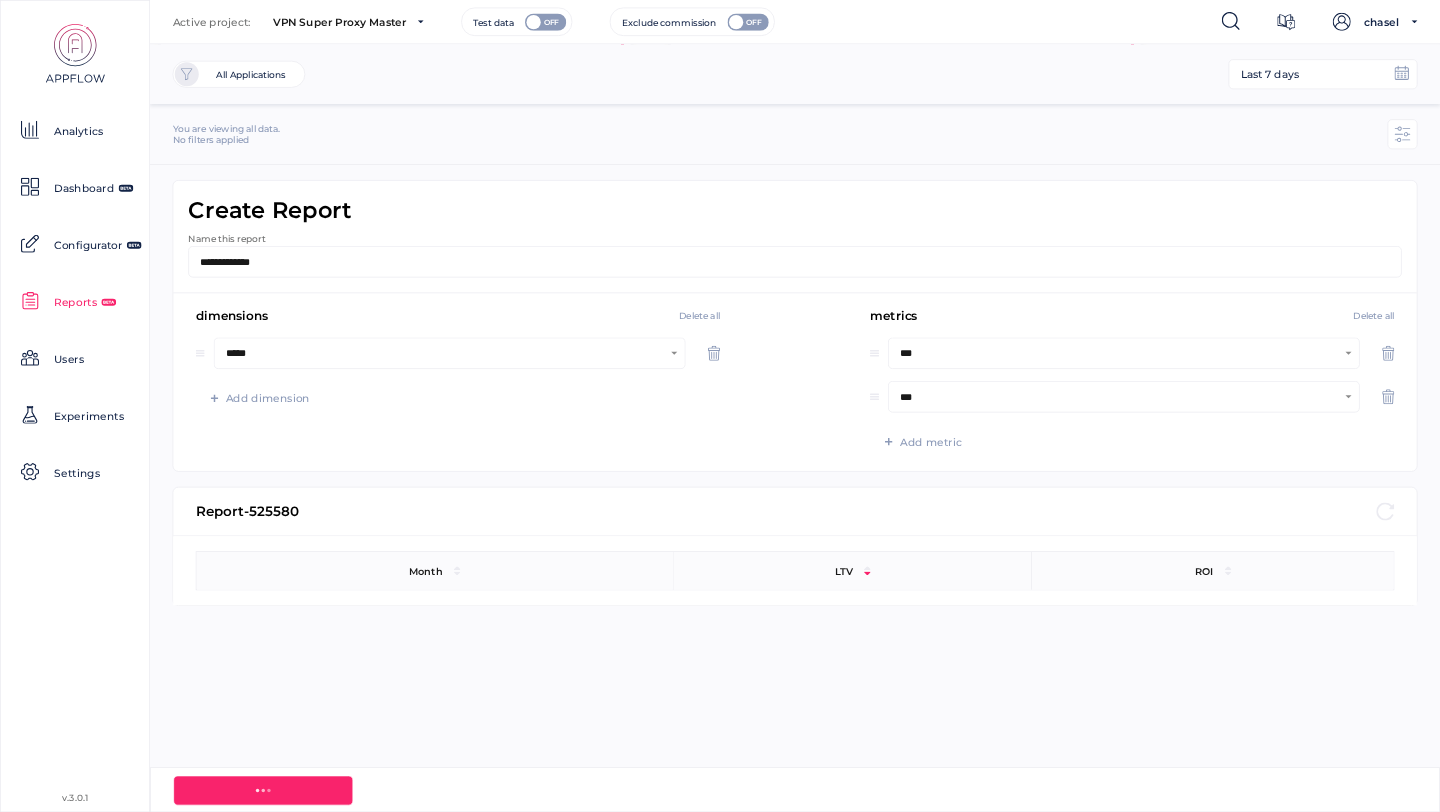 scroll, scrollTop: 151, scrollLeft: 1596, axis: both 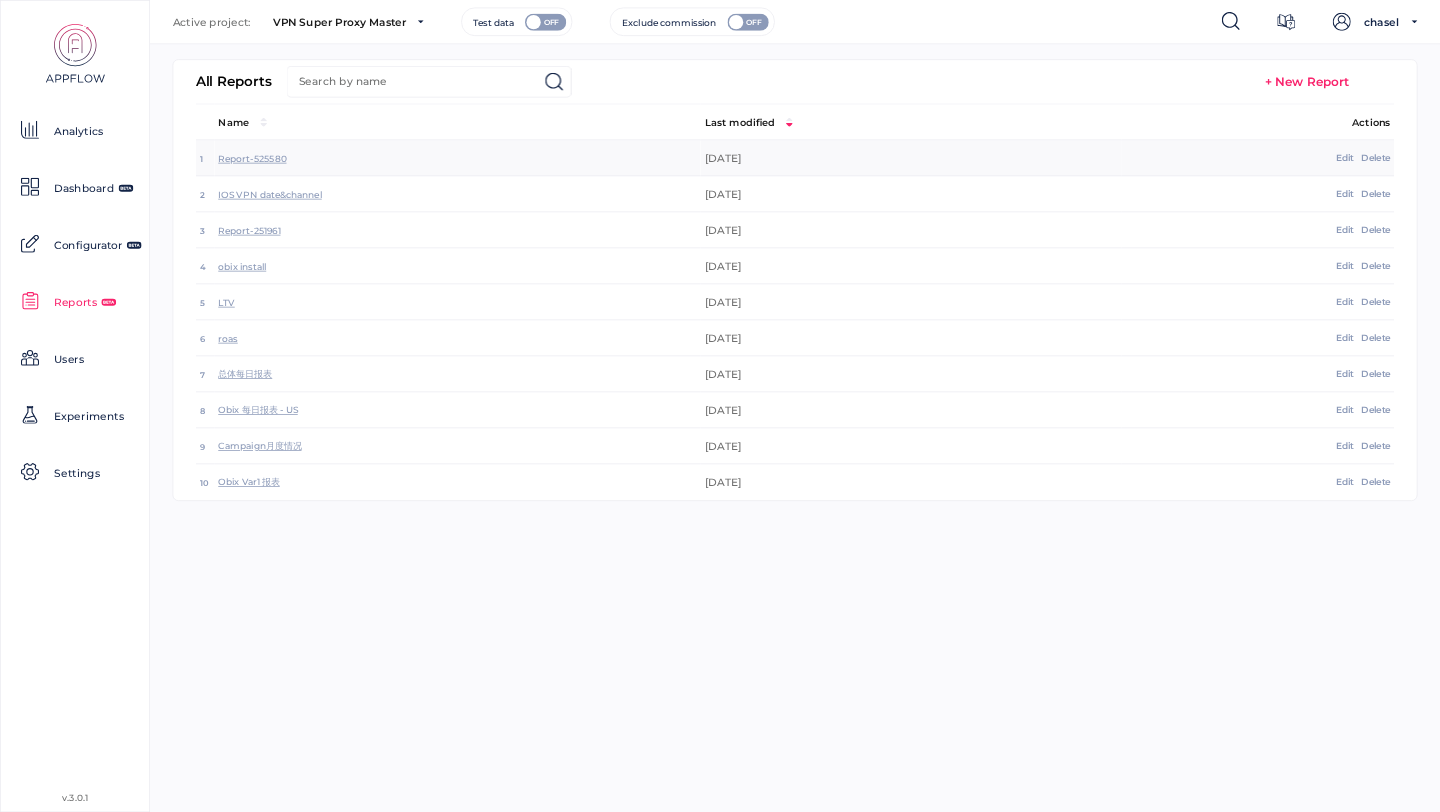 click on "Report-525580" 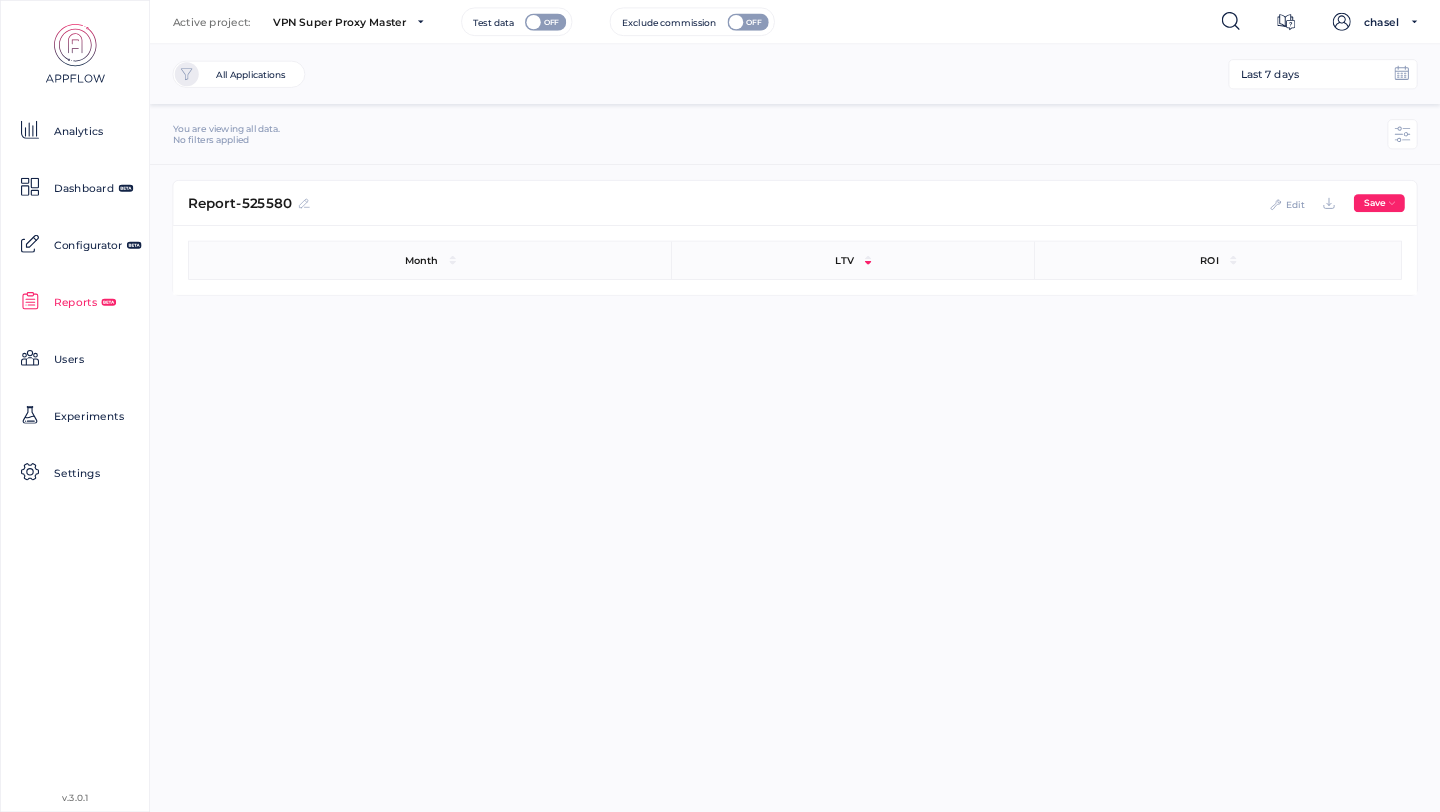 scroll, scrollTop: 50, scrollLeft: 1616, axis: both 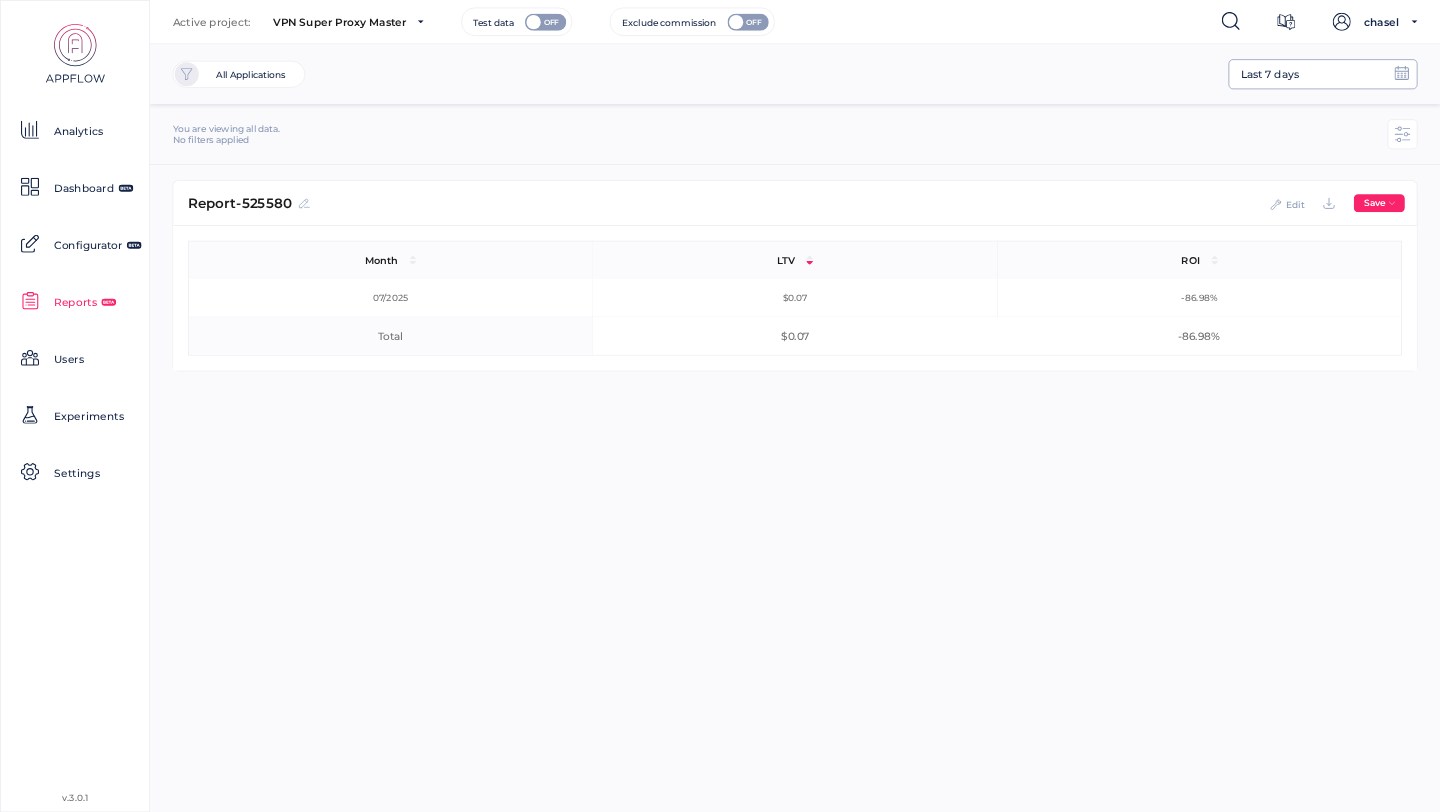 click on "Last 7 days" at bounding box center [1270, 75] 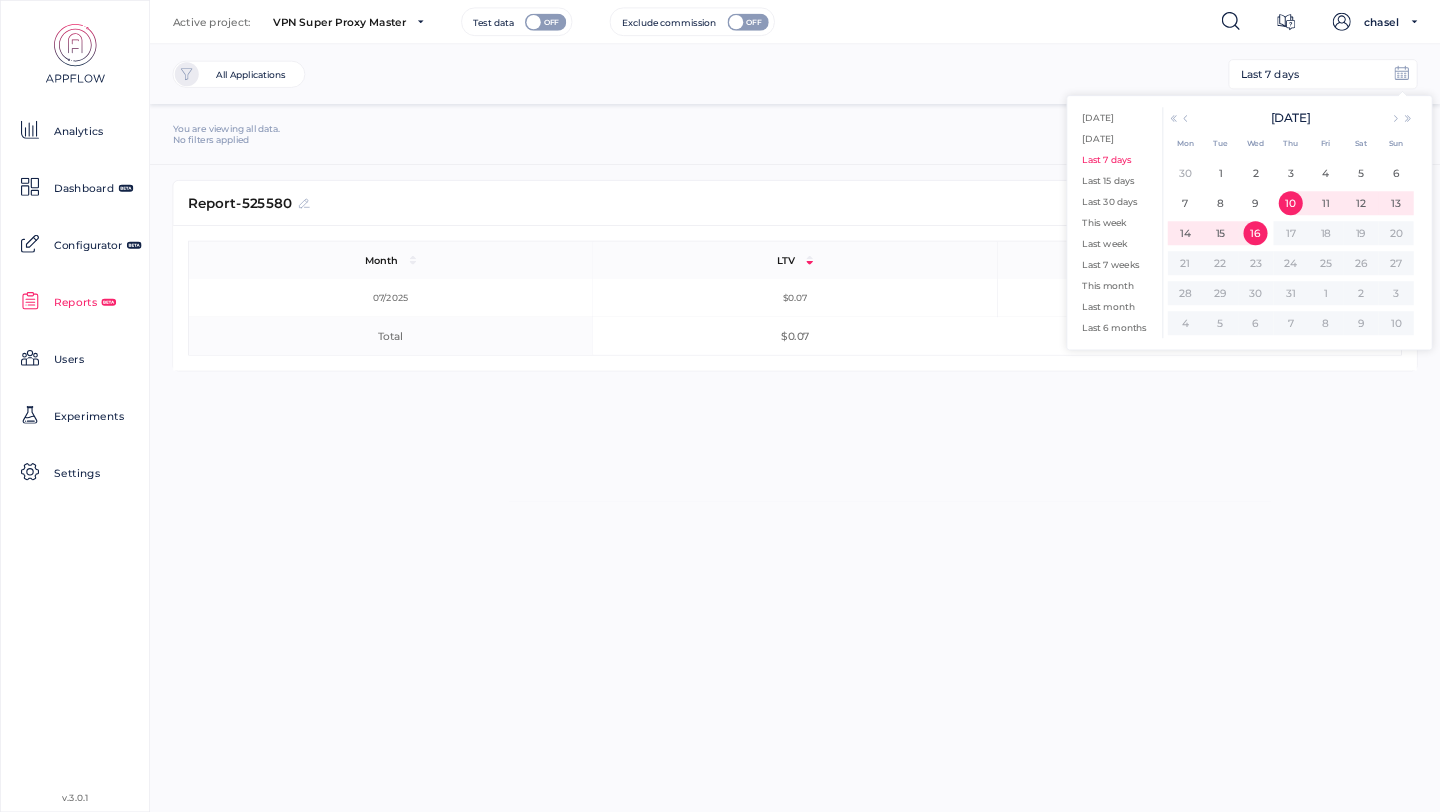 click on "Last 7 days All Applications All Applications VPN Proxy Master - VPN AI - iOS VPN-Dev-Test-Local - iOS OK You are viewing all data.  No filters applied Filters Type to search Report-525580 Edit Save Month LTV ROI 07/2025 $0.07 -86.98% Total $0.07 -86.98%" at bounding box center (795, 428) 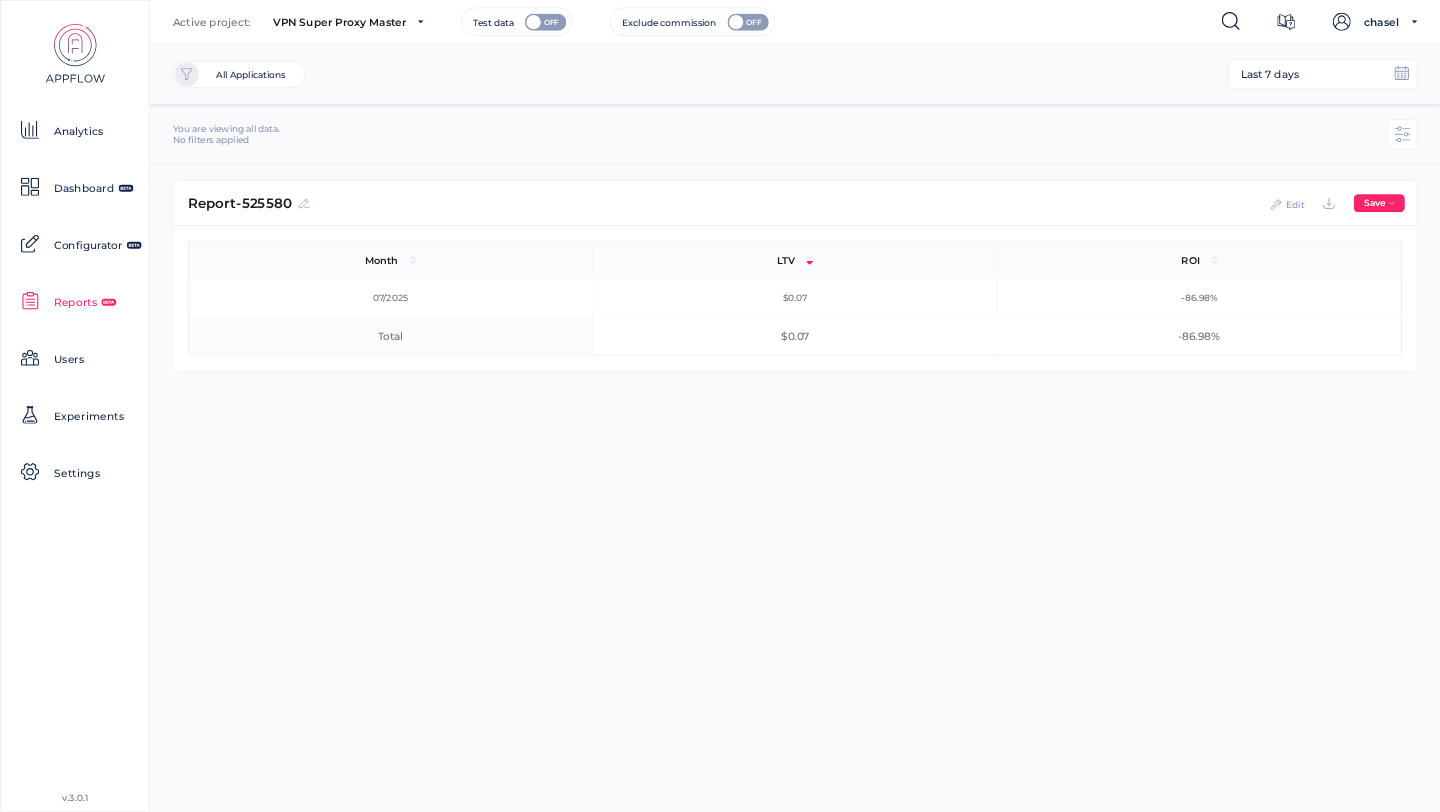 click on "Last 7 days All Applications All Applications VPN Proxy Master - VPN AI - iOS VPN-Dev-Test-Local - iOS OK You are viewing all data.  No filters applied Filters Type to search Report-525580 Edit Save Month LTV ROI 07/2025 $0.07 -86.98% Total $0.07 -86.98%" at bounding box center [795, 428] 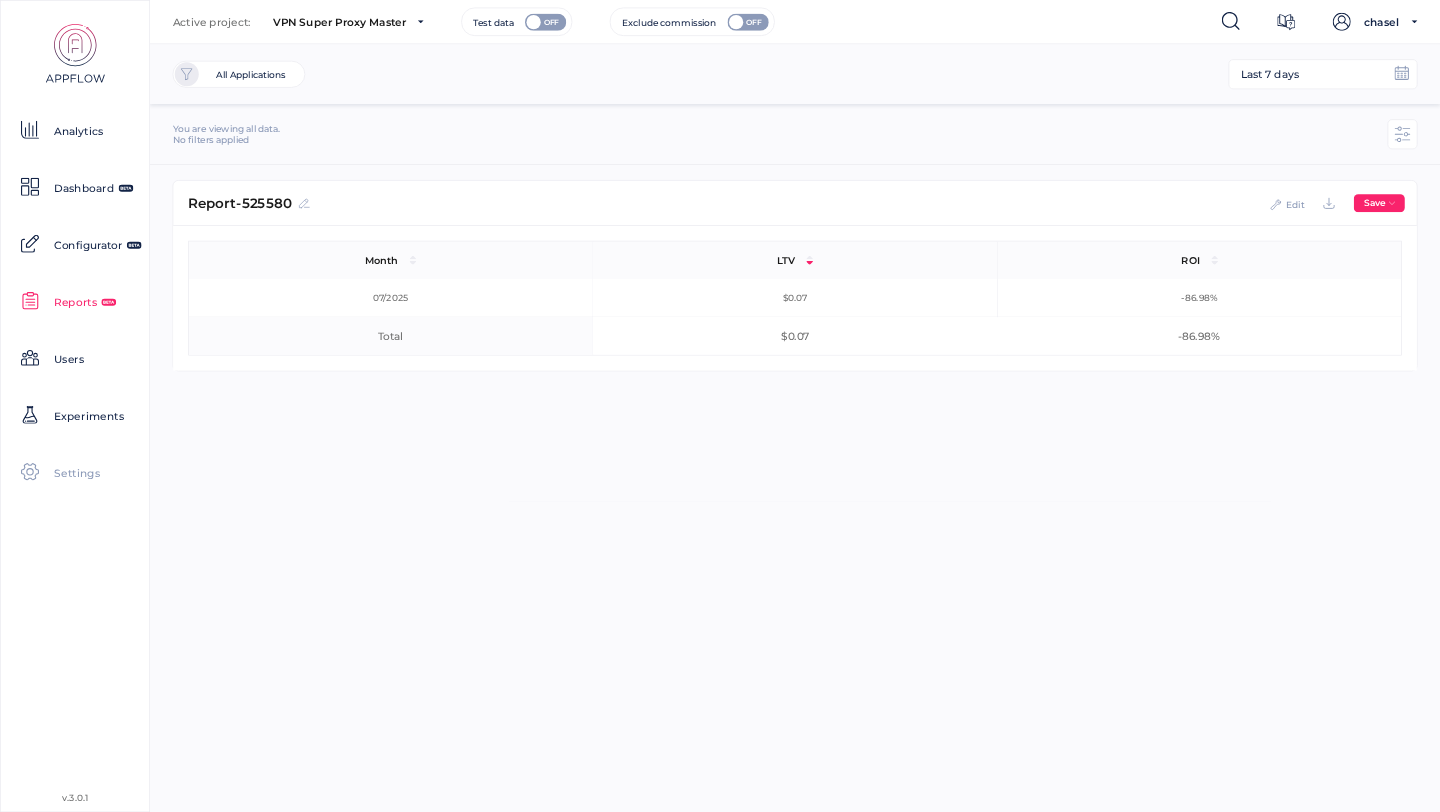 click on "Settings" at bounding box center [77, 474] 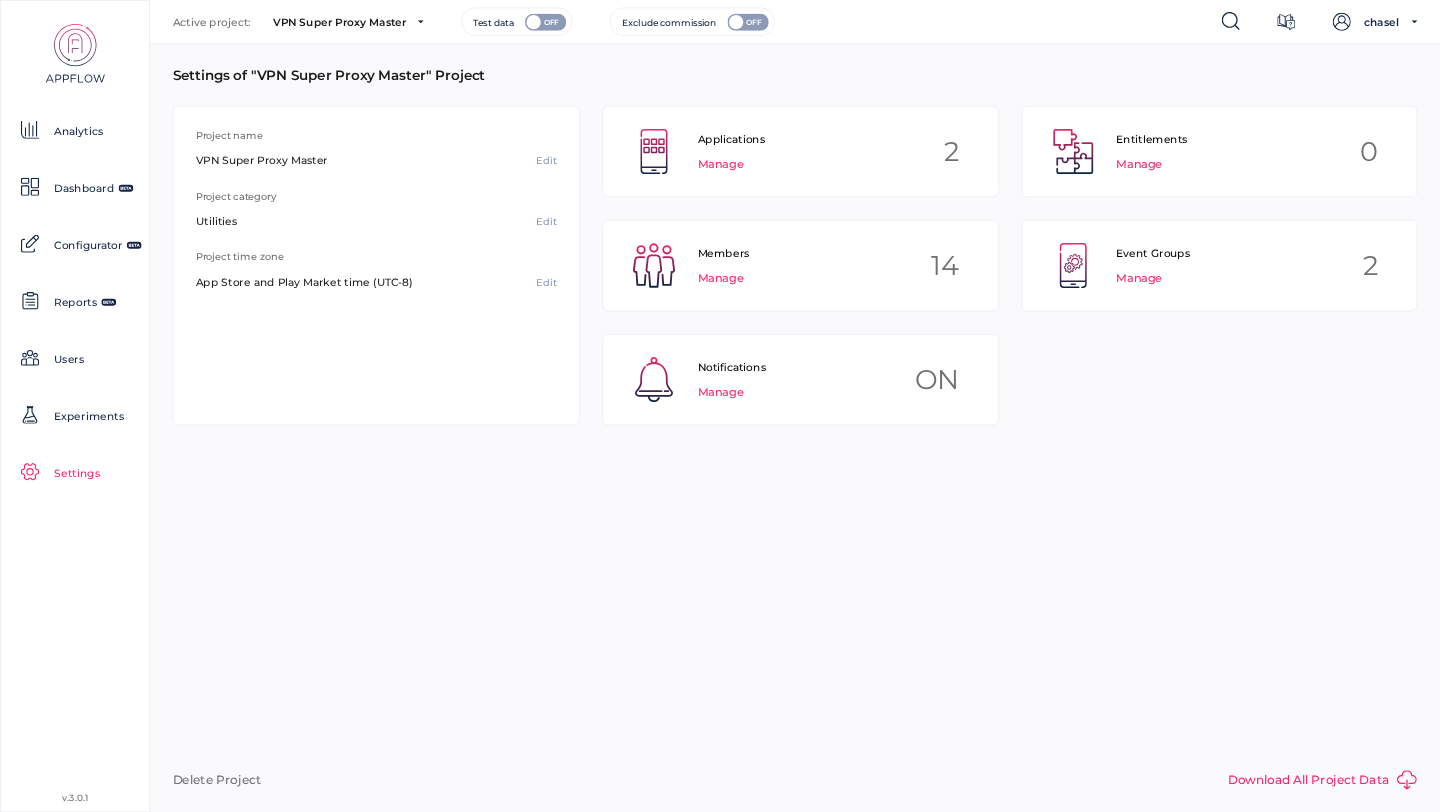click on "Project name VPN Super Proxy Master Edit Project category Utilities Edit Project time zone App Store and Play Market time (UTC-8) Edit Applications Manage 2 Entitlements Manage 0 Members Manage 14 Event Groups Manage 2 Notifications Manage ON" at bounding box center [795, 430] 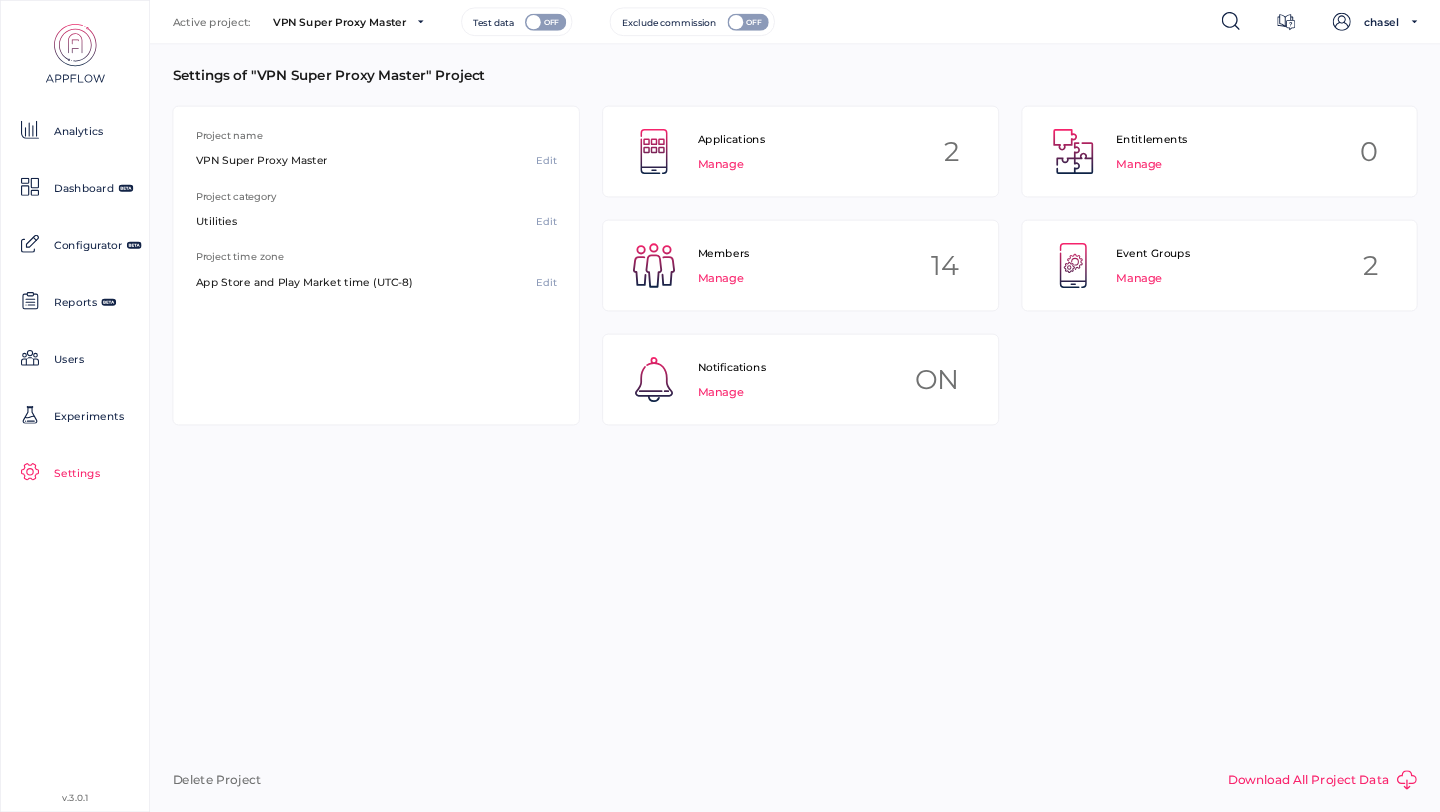 click on "Edit" 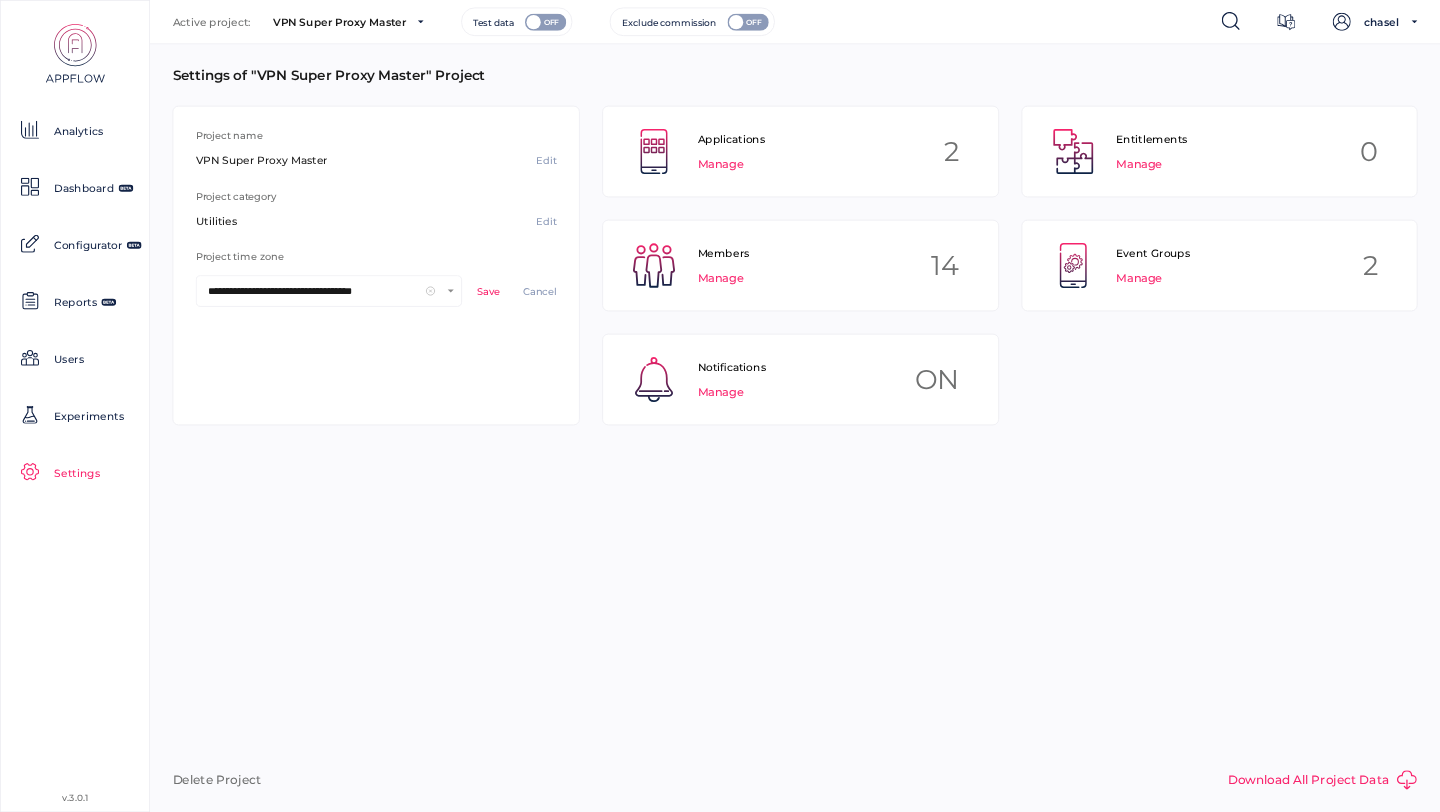 click on "**********" at bounding box center (313, 291) 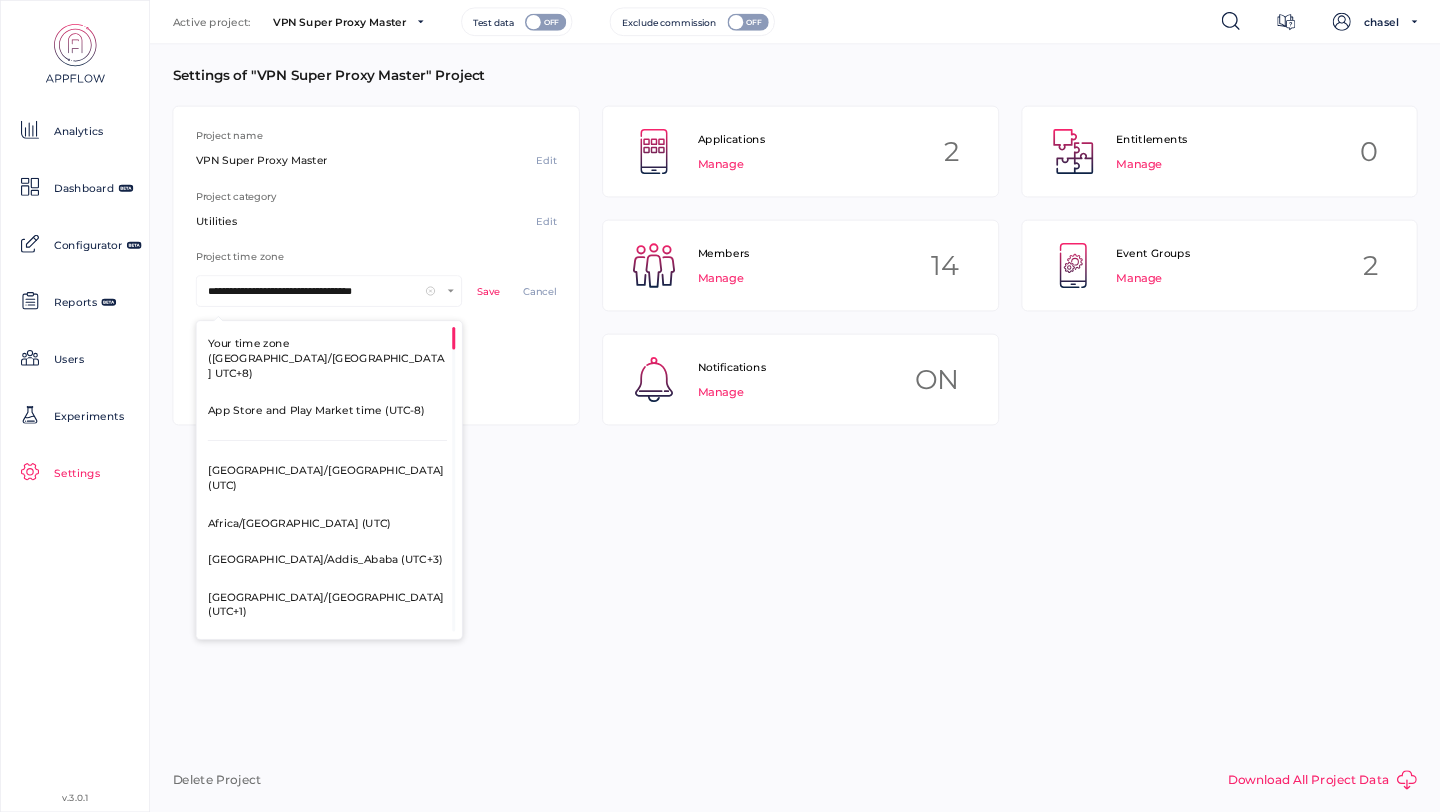 click on "**********" at bounding box center (313, 291) 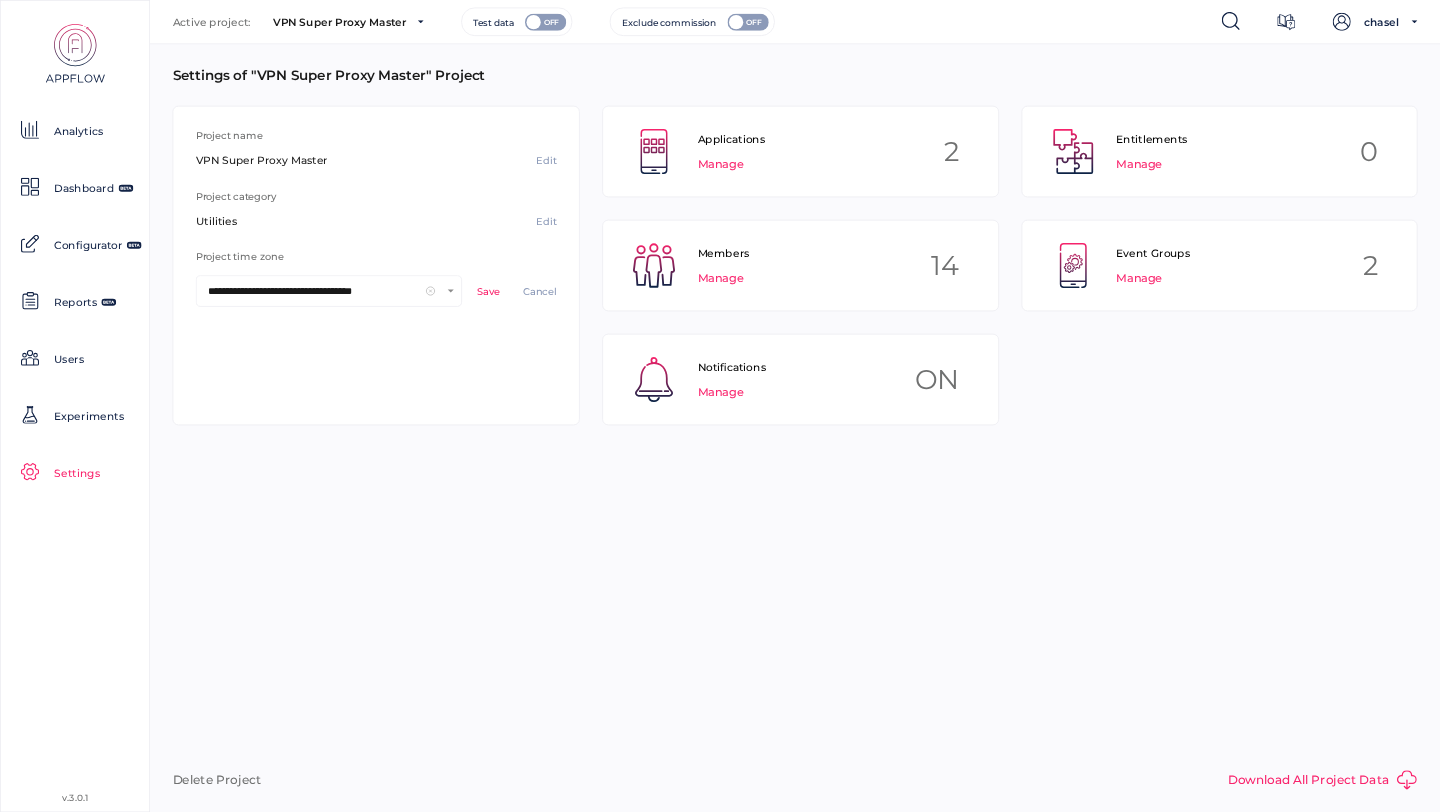 click on "**********" at bounding box center [313, 291] 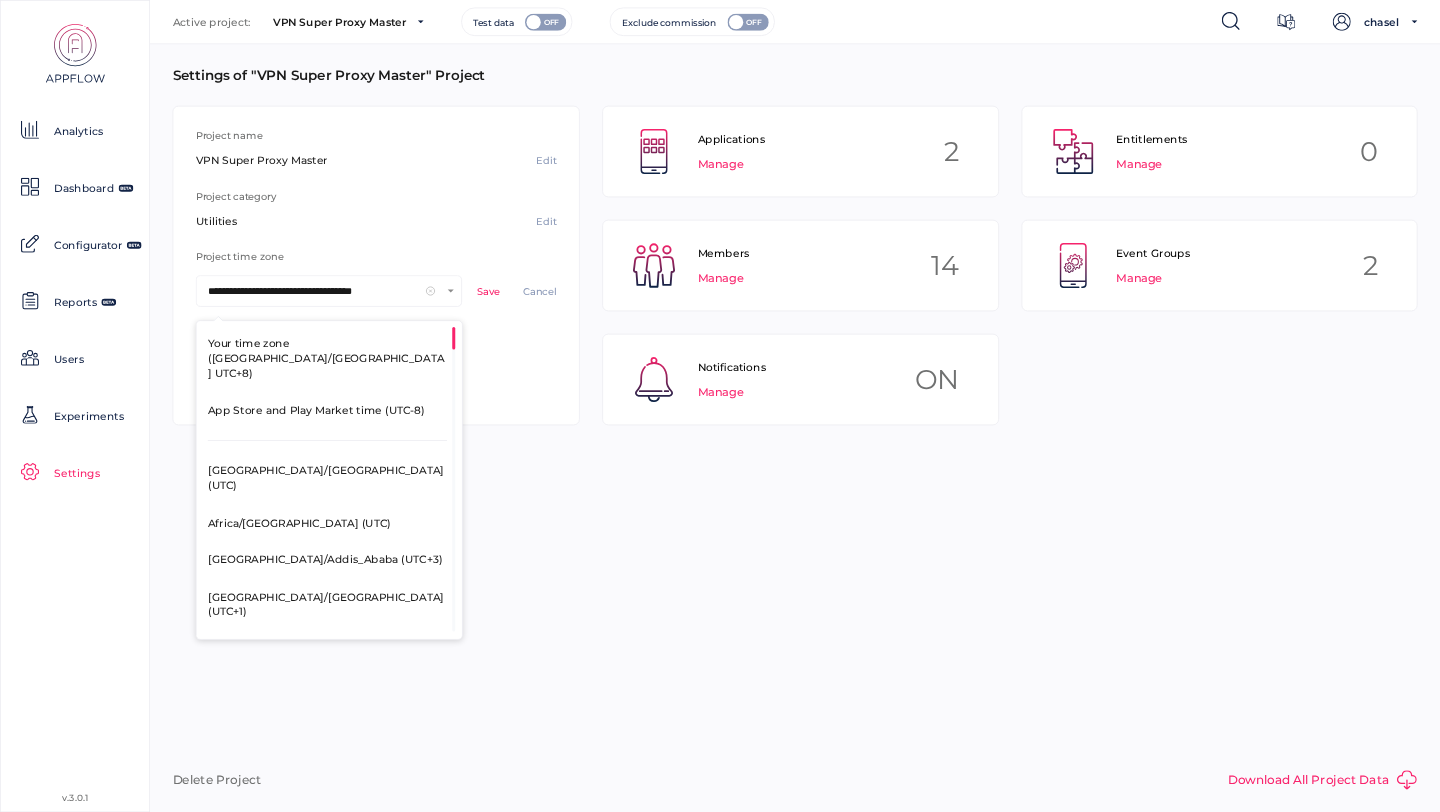 click 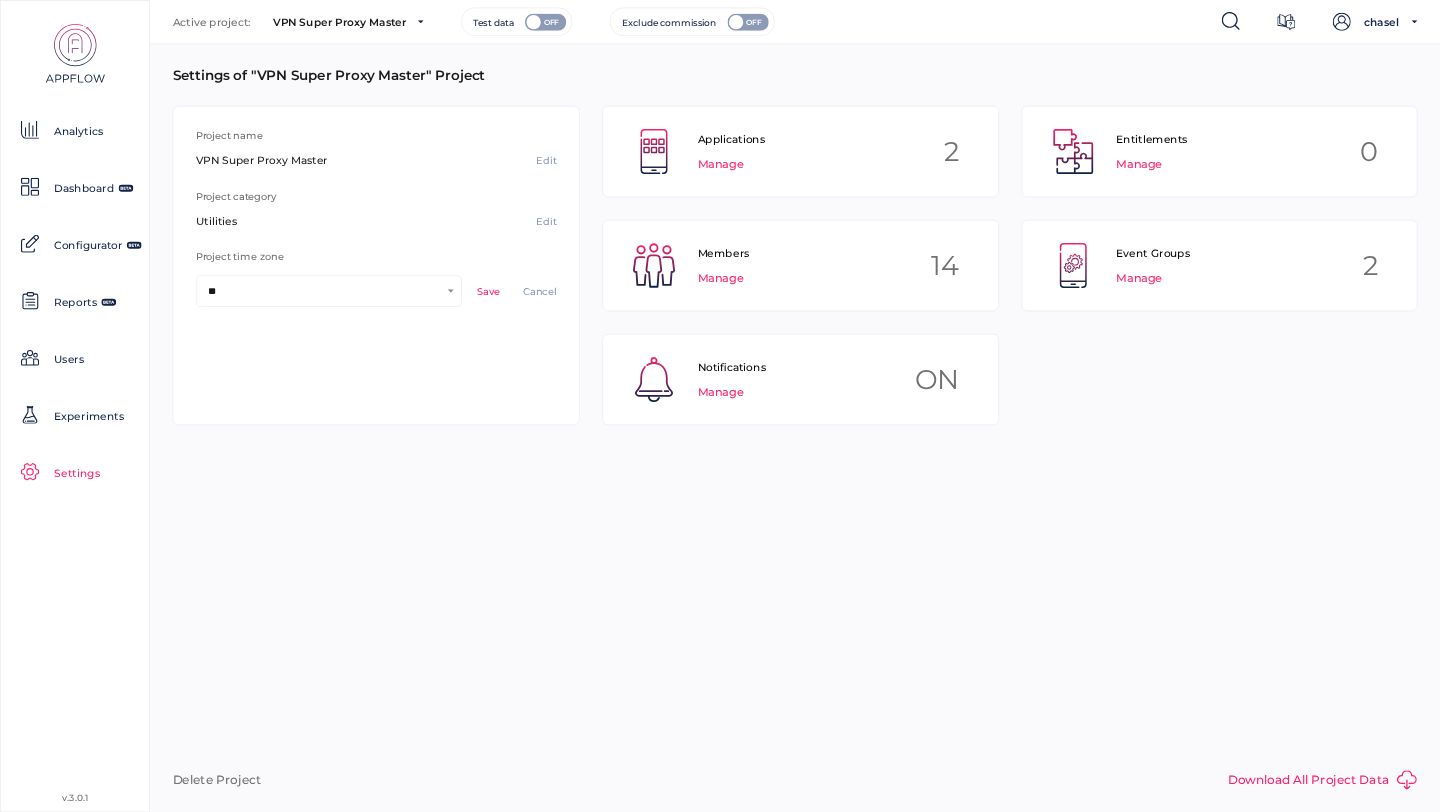 type on "*" 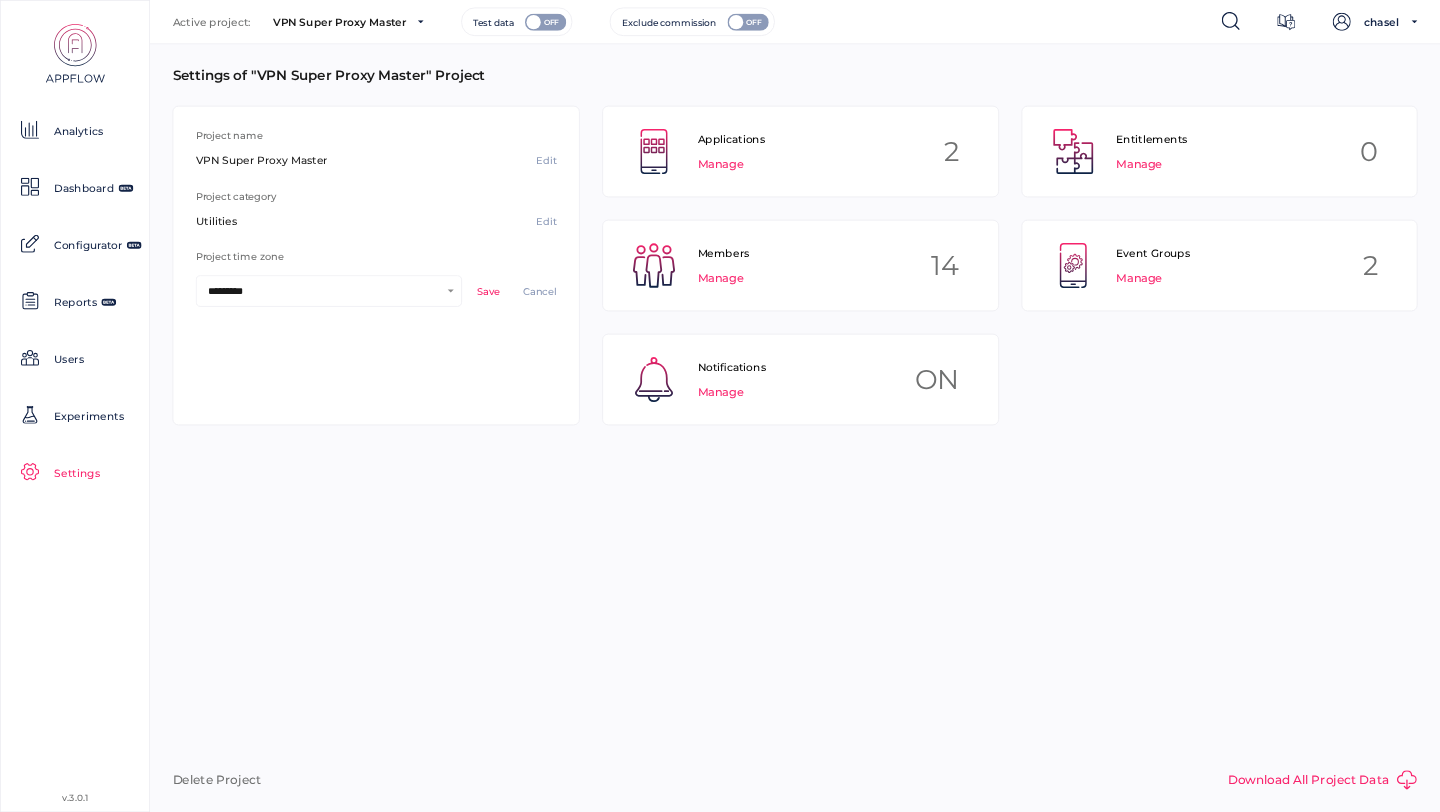 scroll, scrollTop: 211, scrollLeft: 354, axis: both 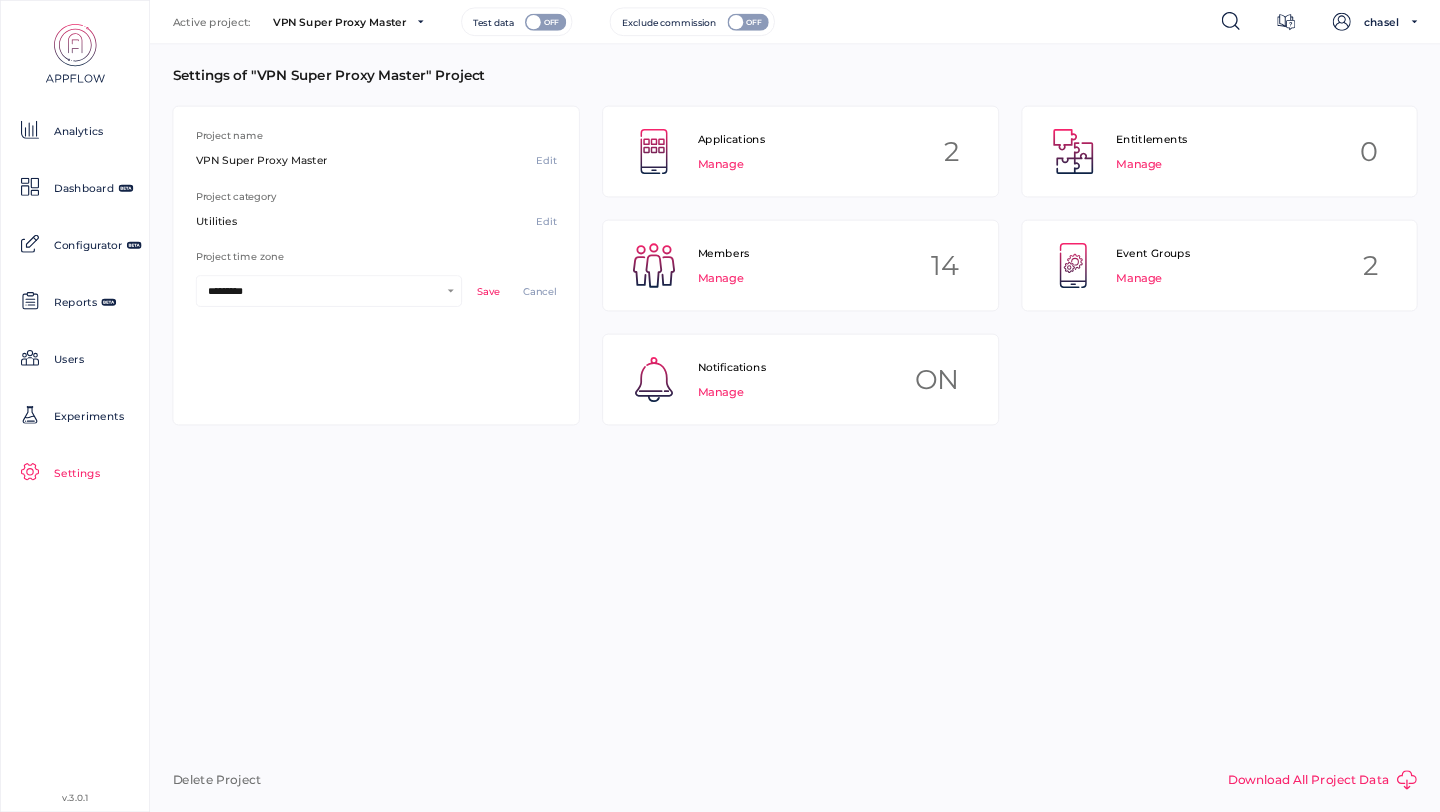 click on "*********" at bounding box center [325, 291] 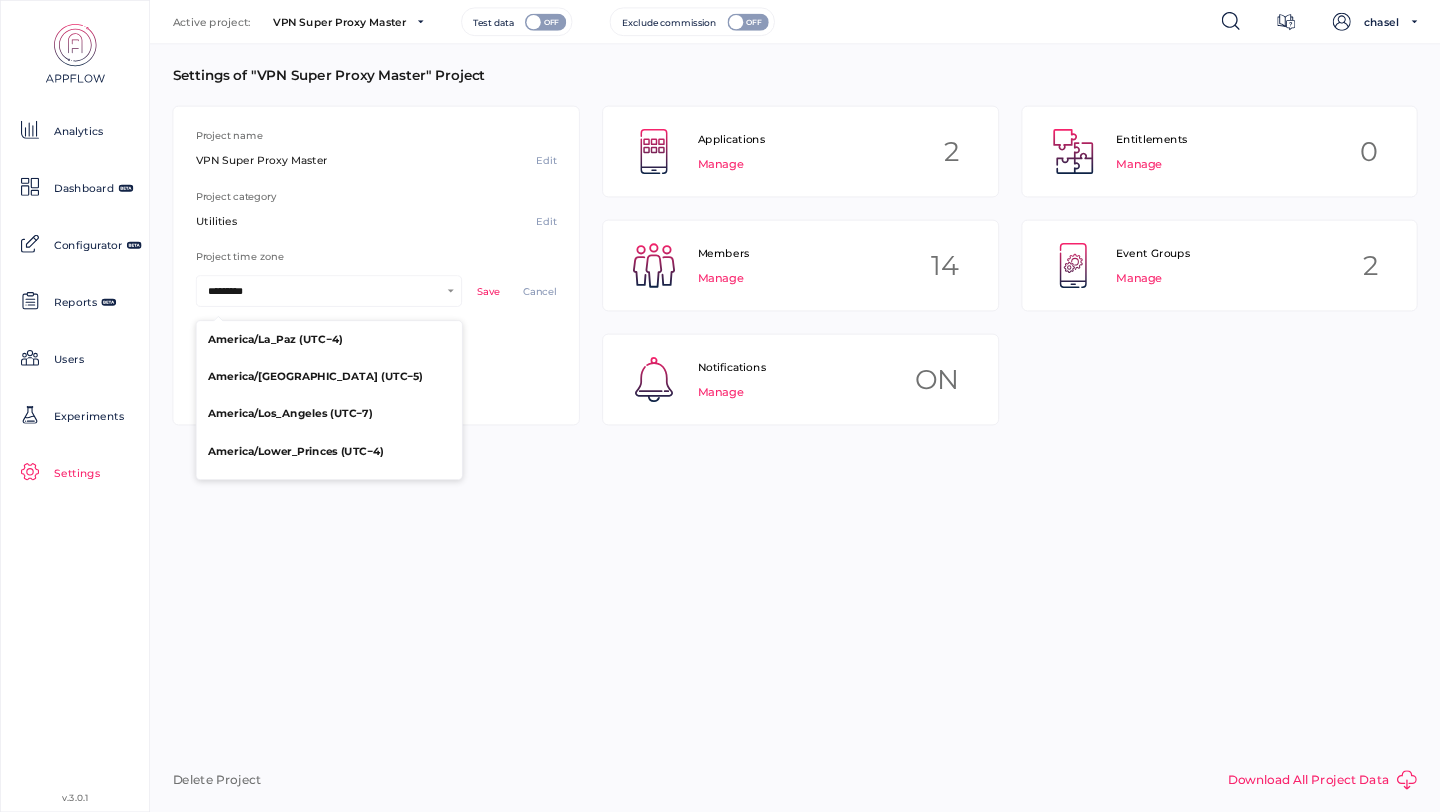 click on "America/Los_Angeles (UTC−7)" at bounding box center (290, 414) 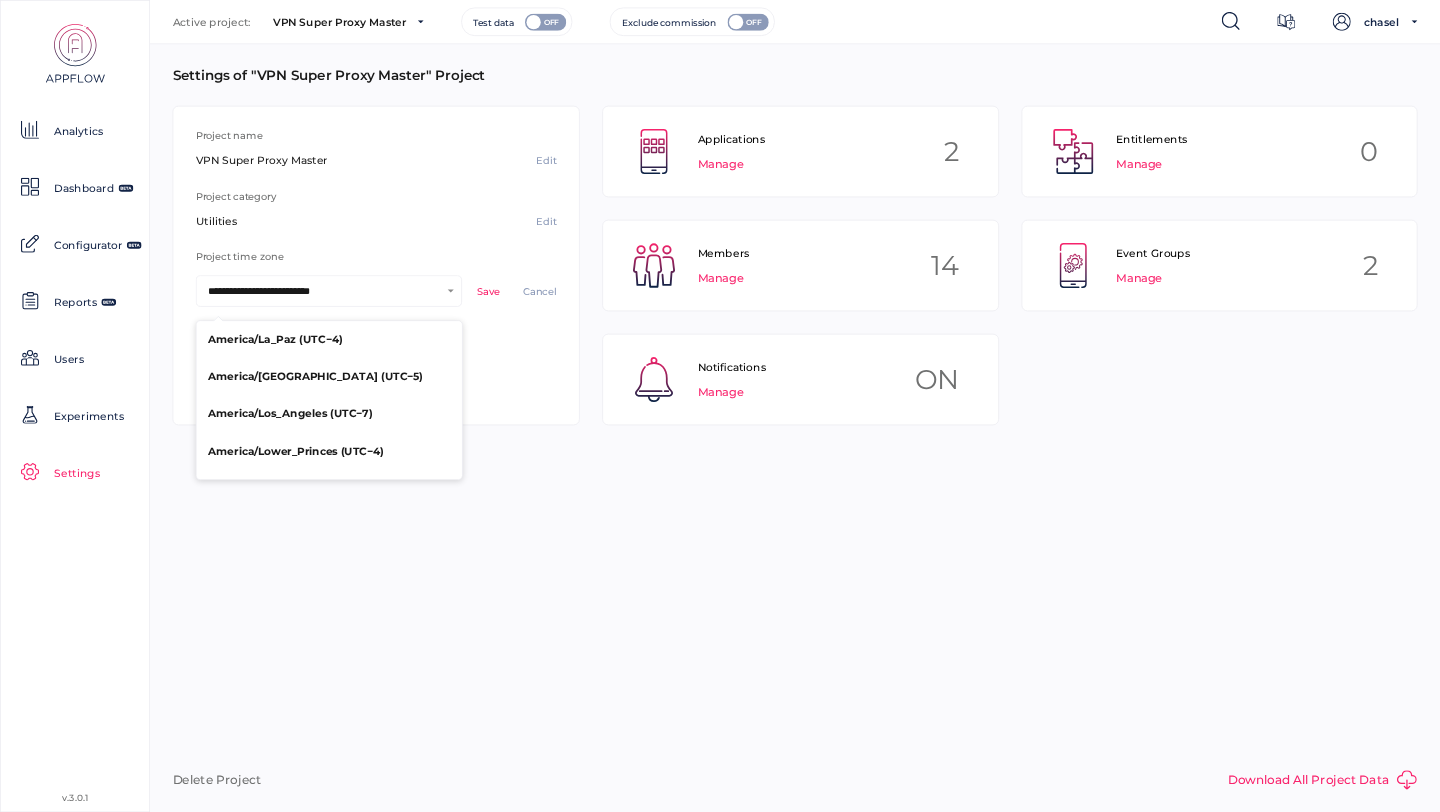 scroll, scrollTop: 424, scrollLeft: 354, axis: both 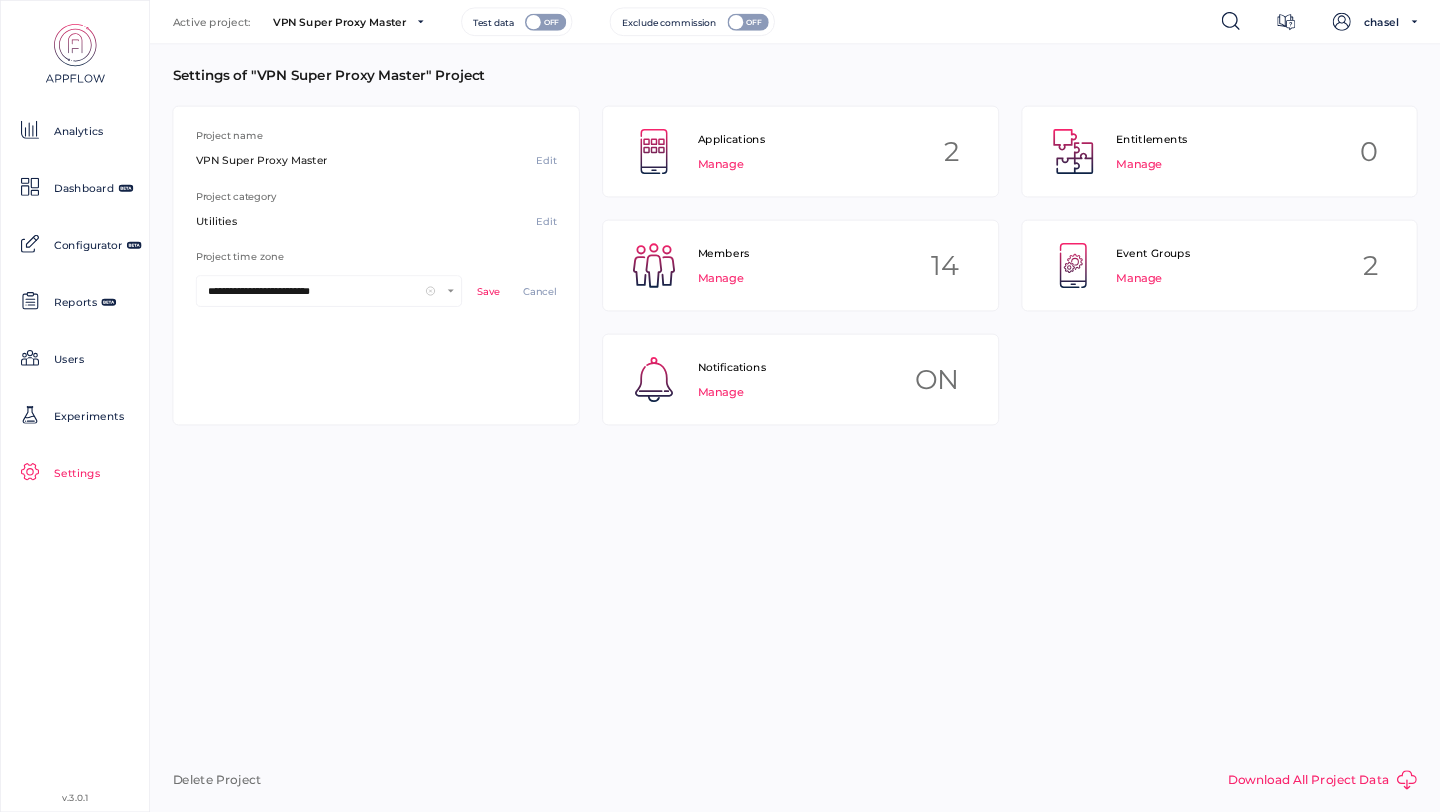 click on "Save" 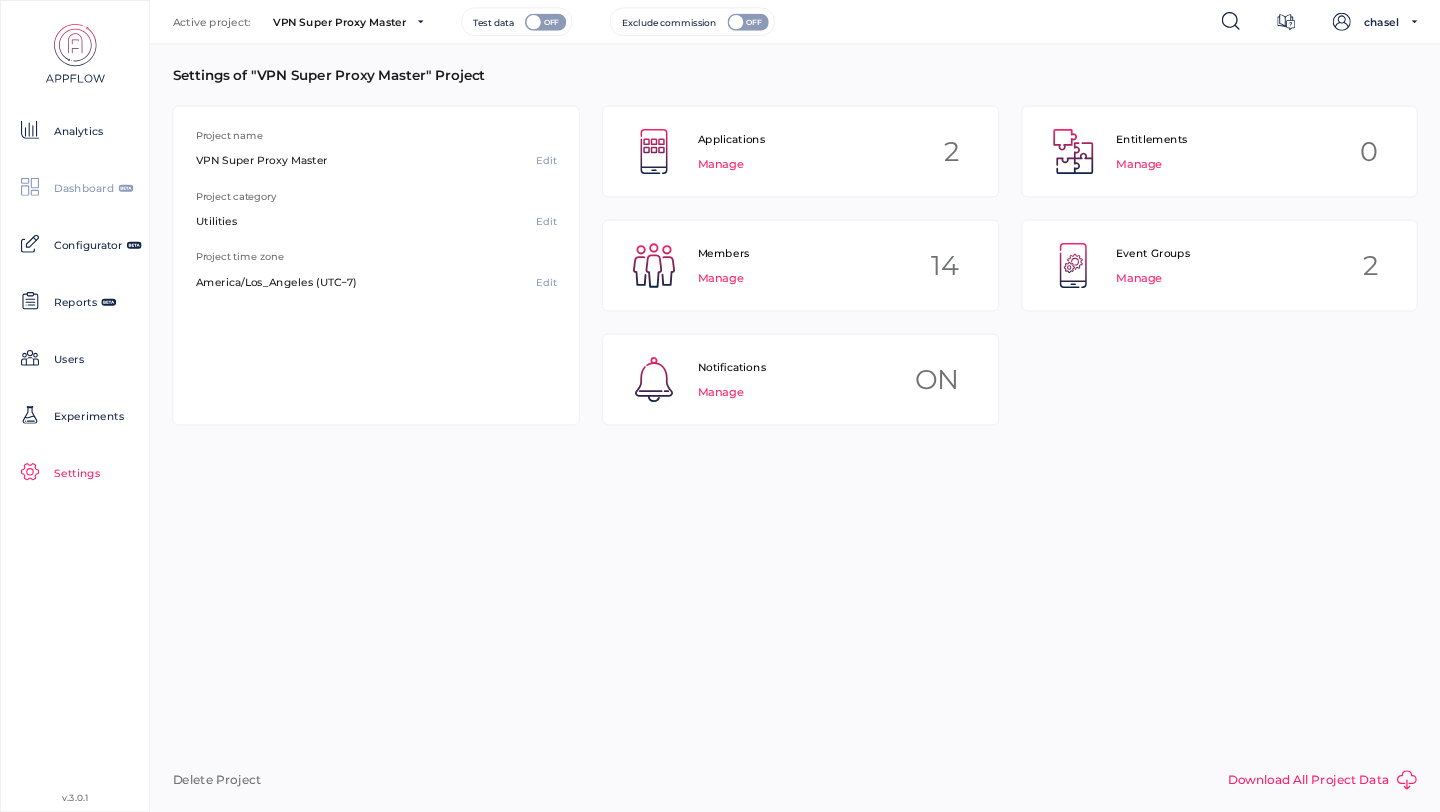 click on "Dashboard" at bounding box center [84, 189] 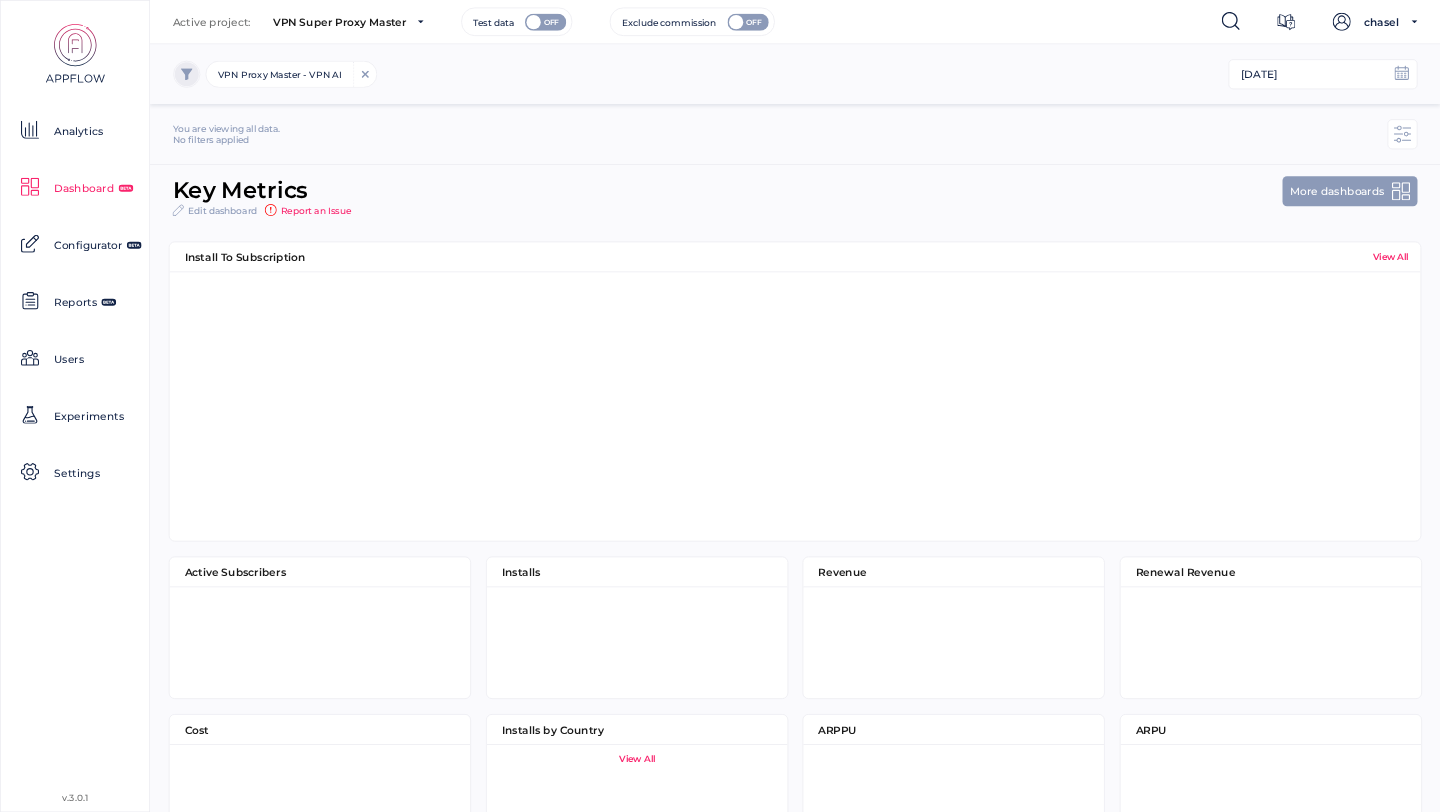 scroll, scrollTop: 10, scrollLeft: 10, axis: both 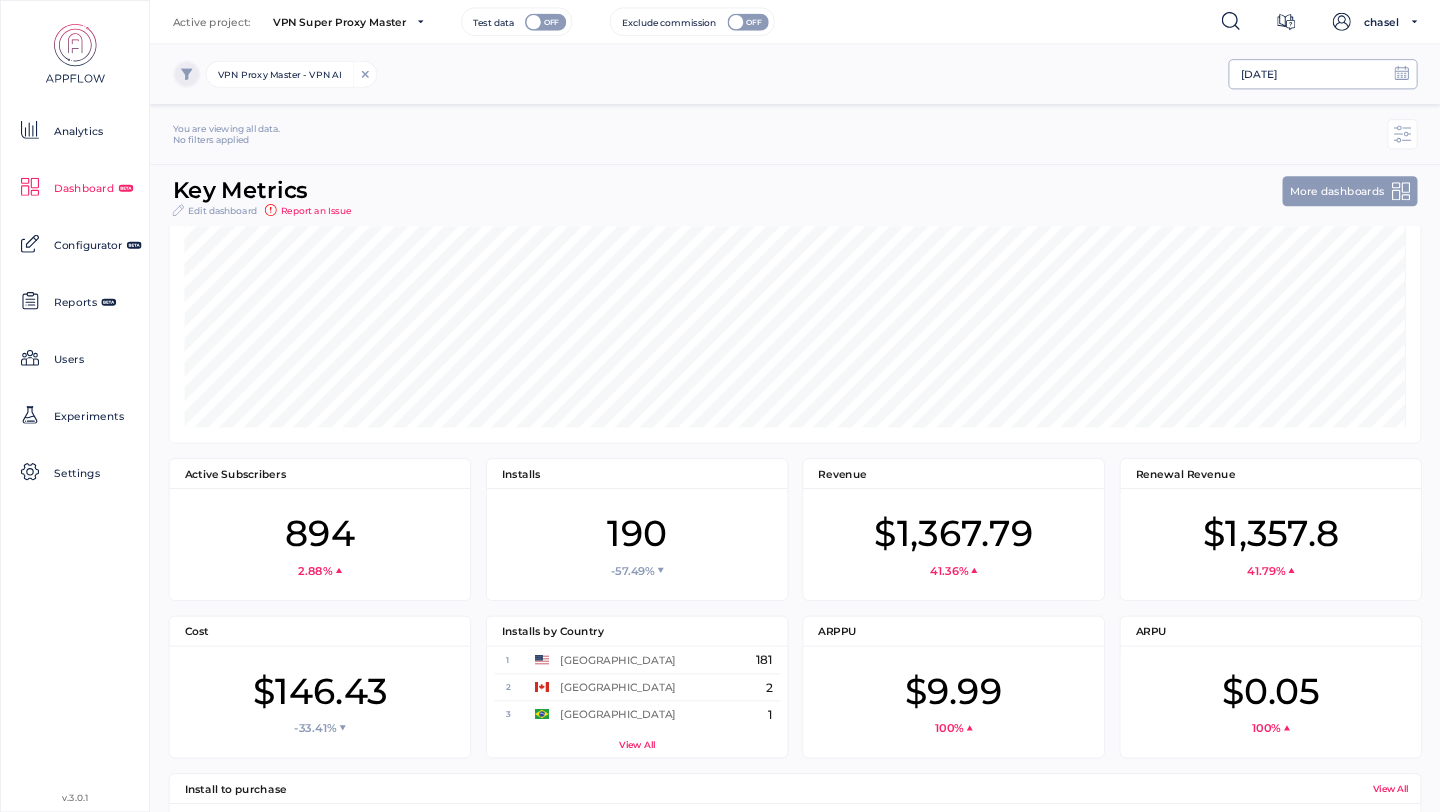 click on "[DATE]" at bounding box center [1259, 75] 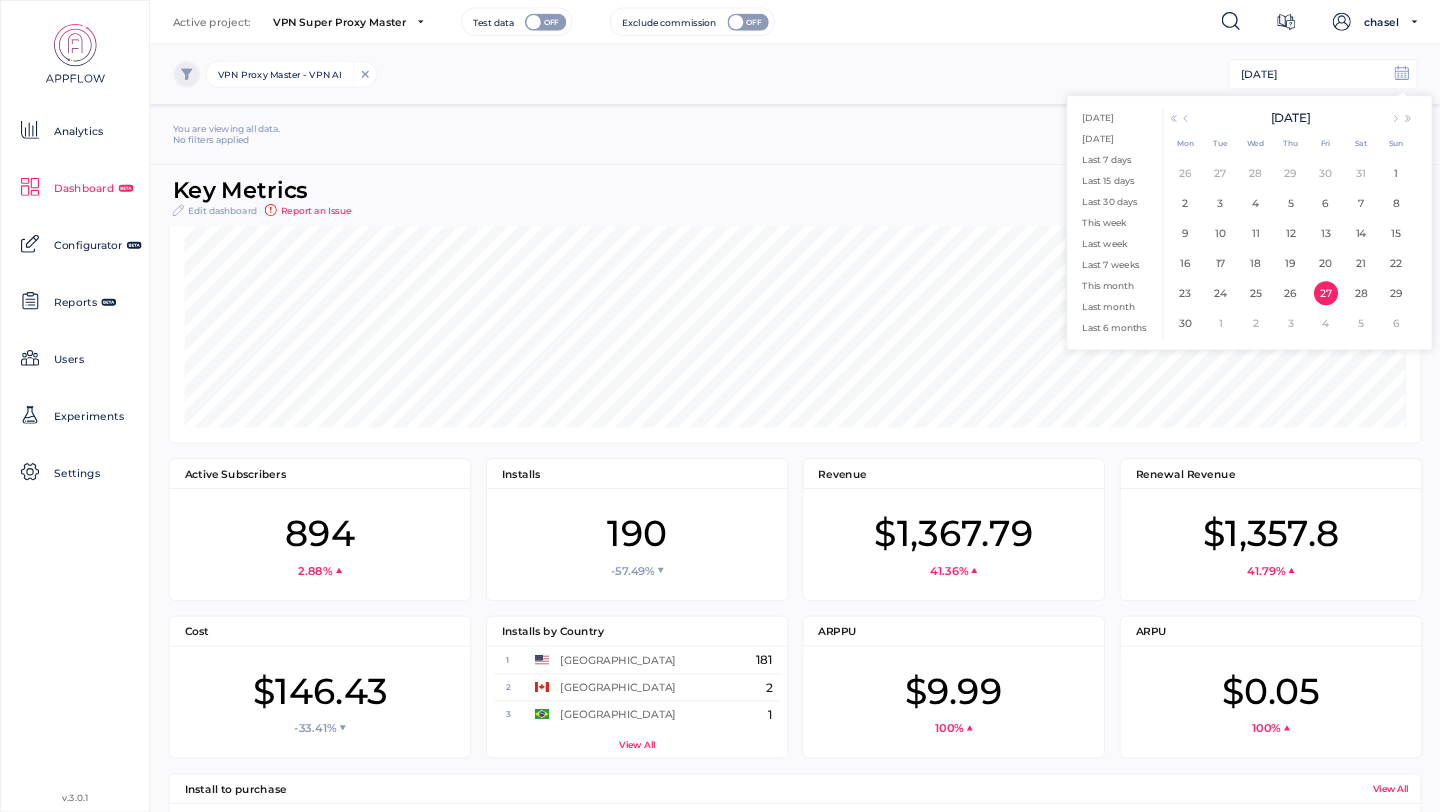 click 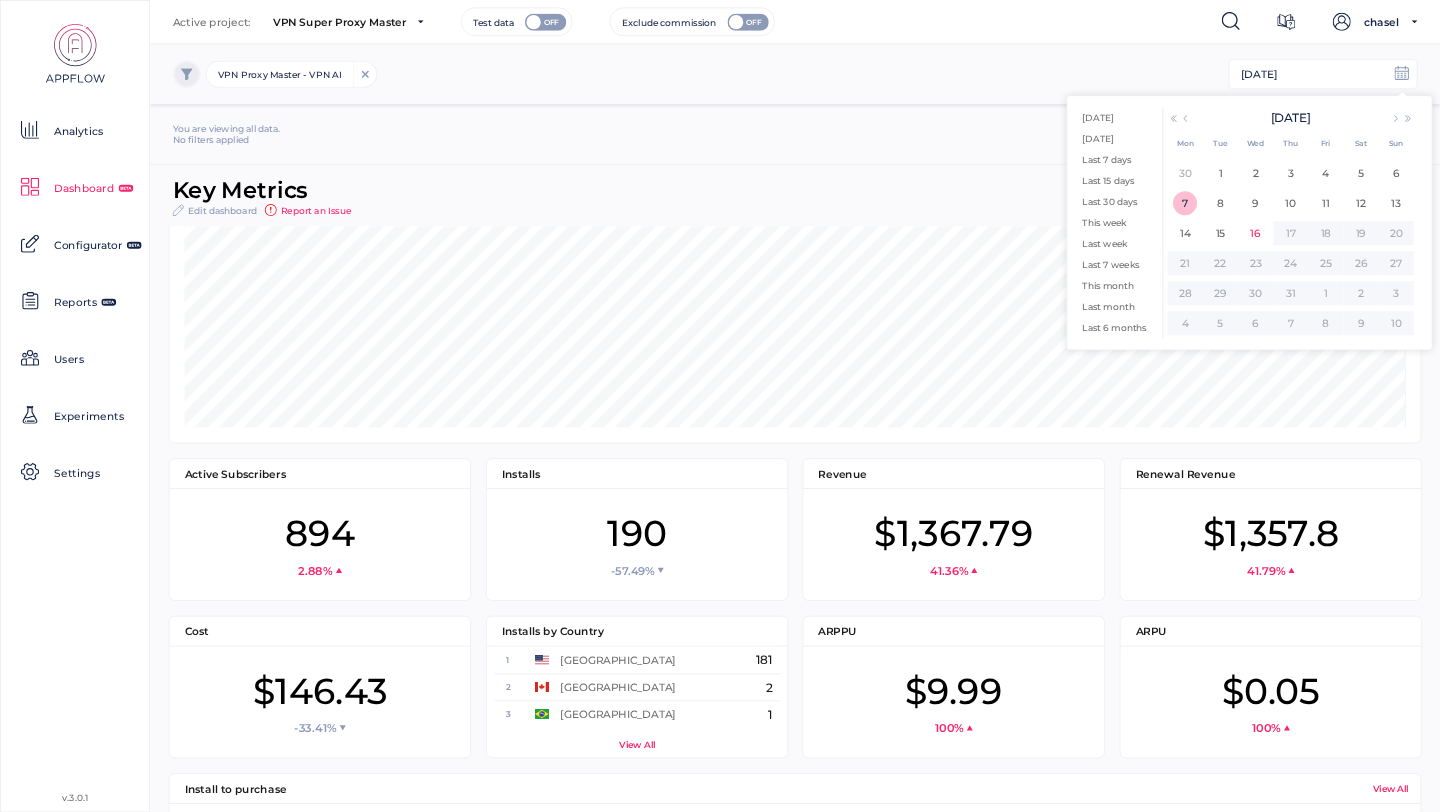 click on "7" at bounding box center (1185, 203) 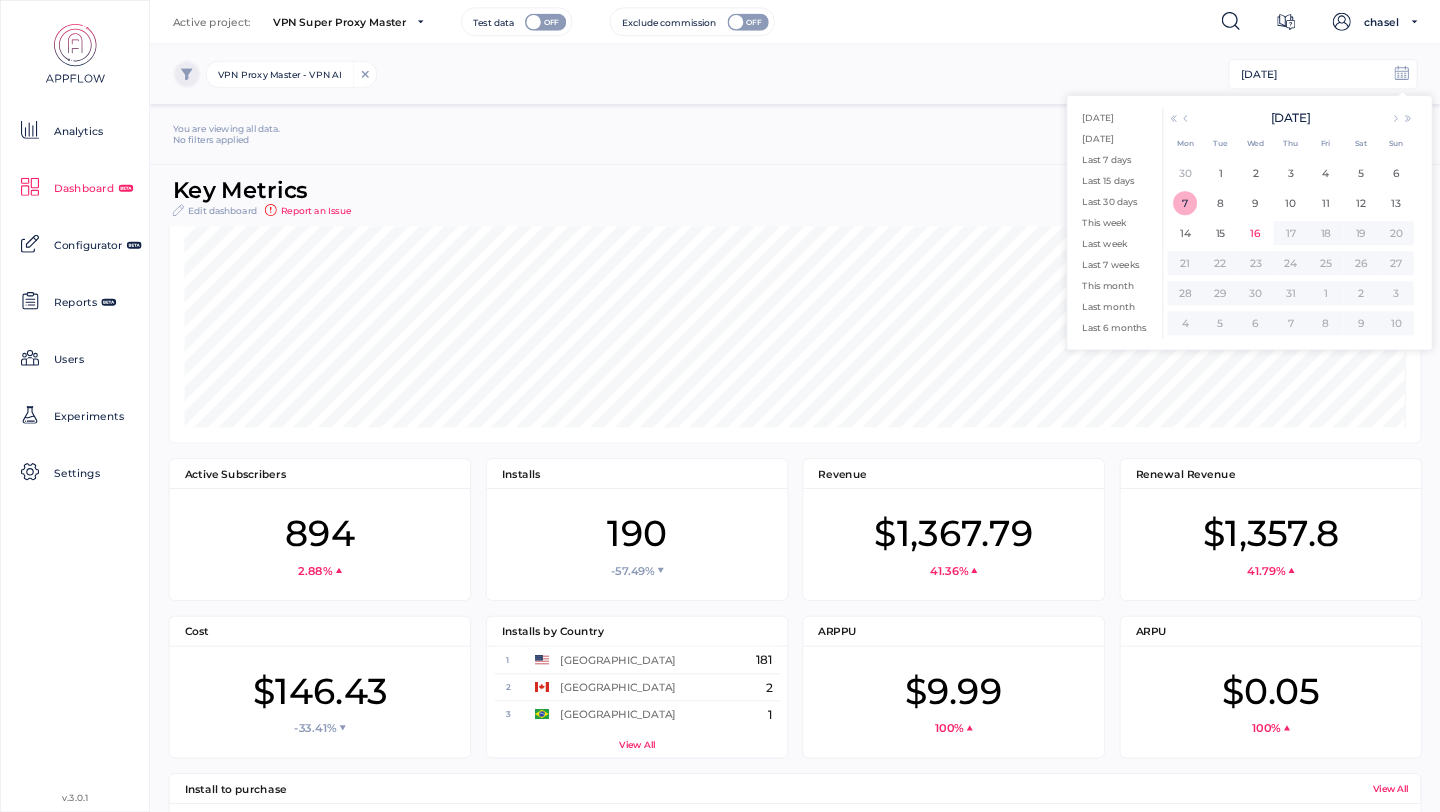click on "7" at bounding box center [1185, 203] 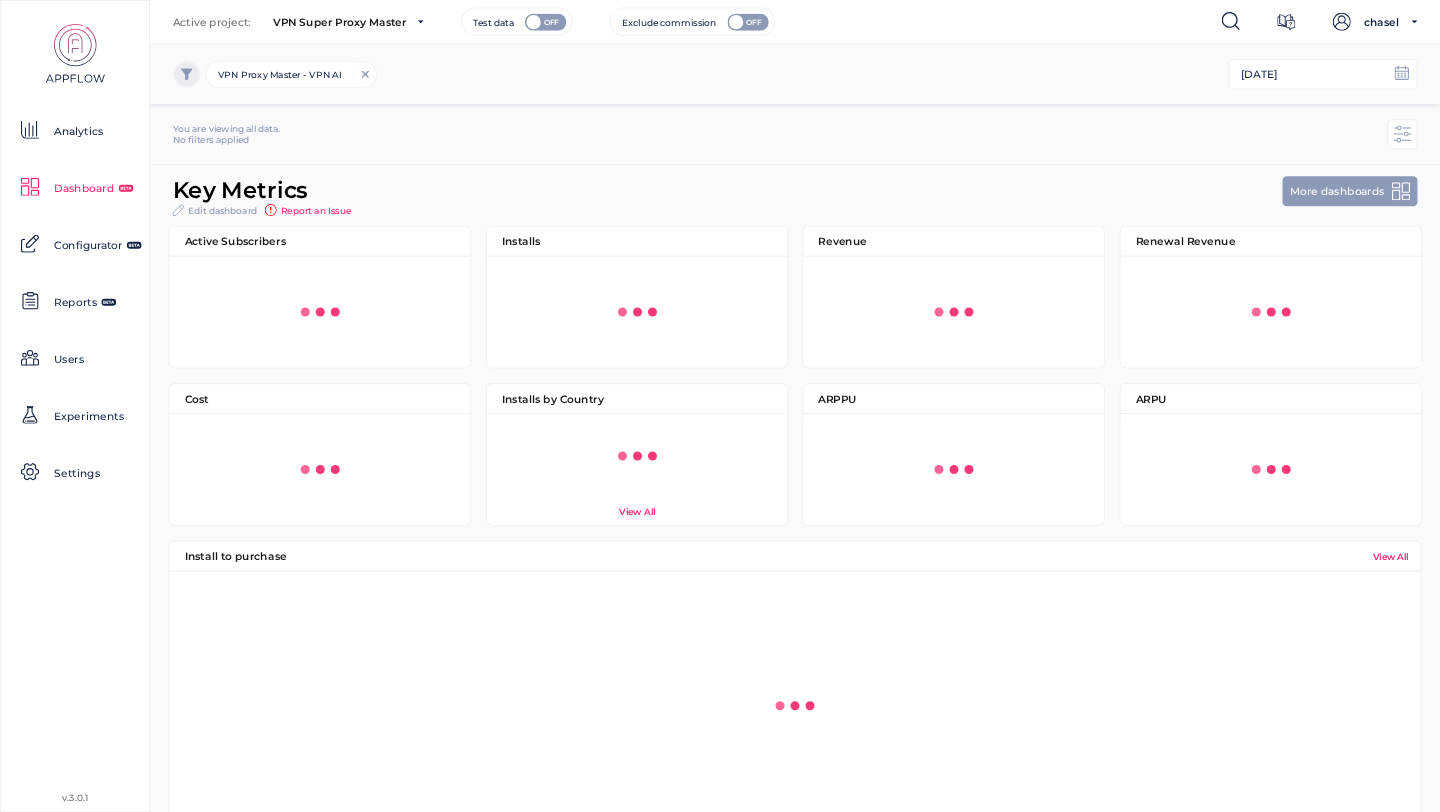scroll, scrollTop: 302, scrollLeft: 0, axis: vertical 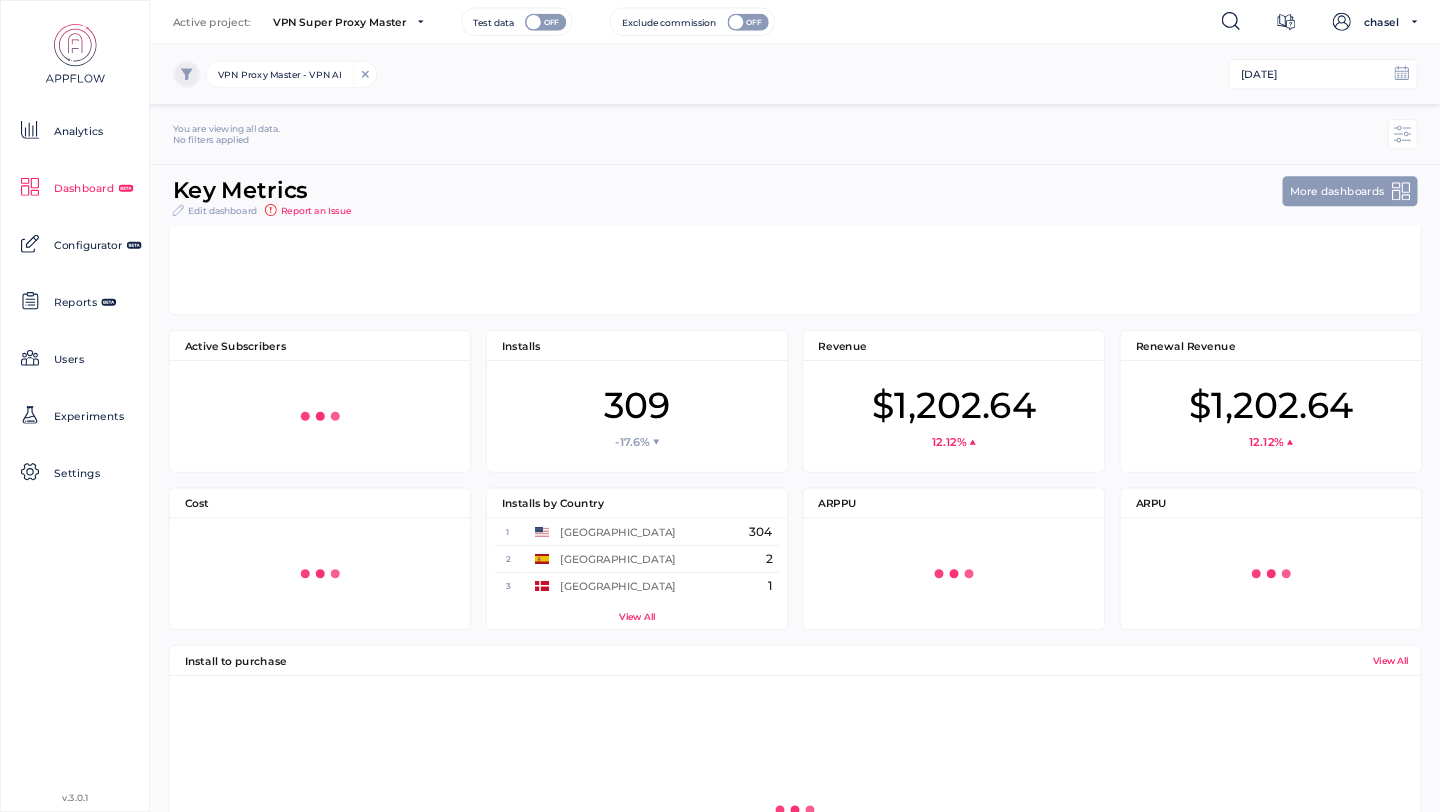 click 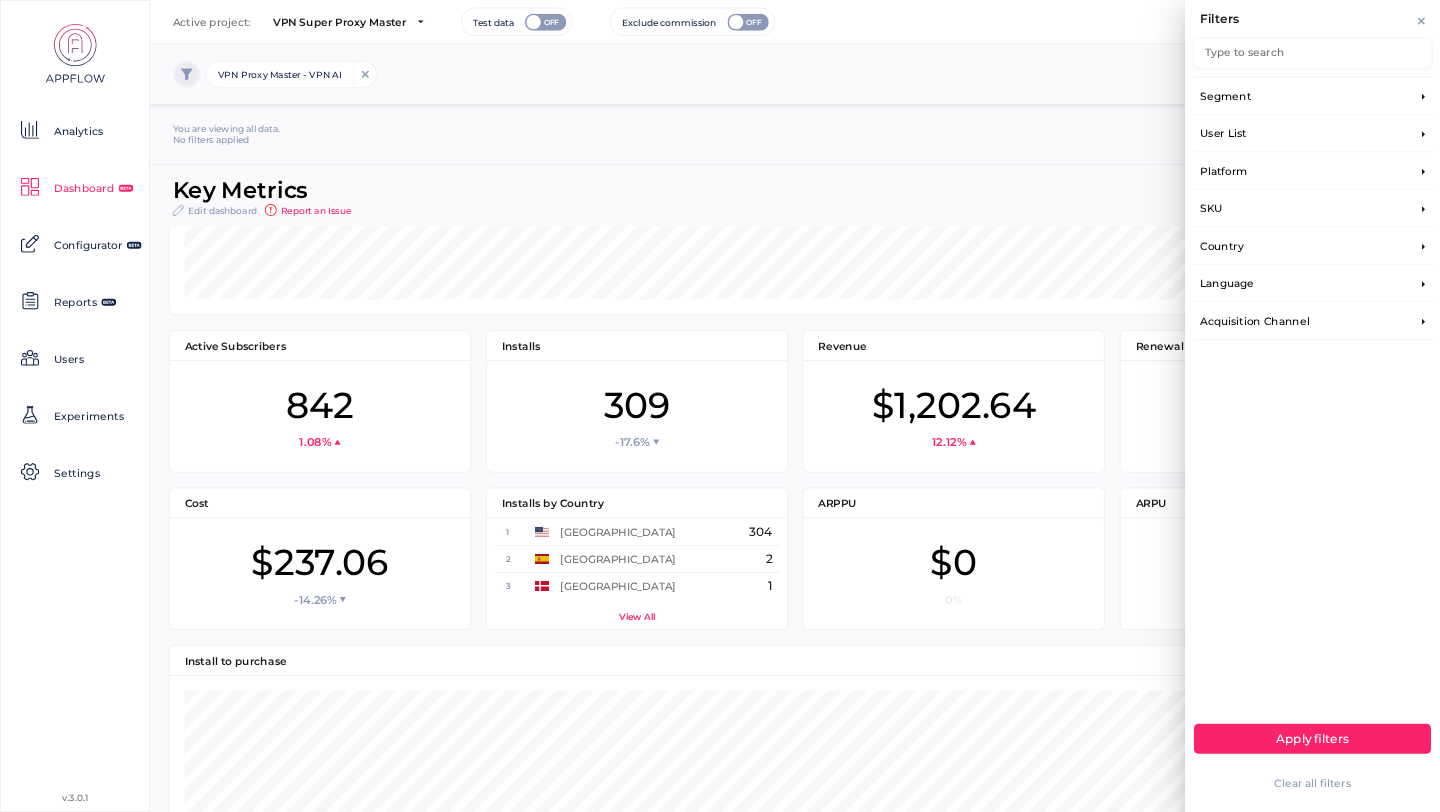 click on "Acquisition Channel" at bounding box center (1255, 321) 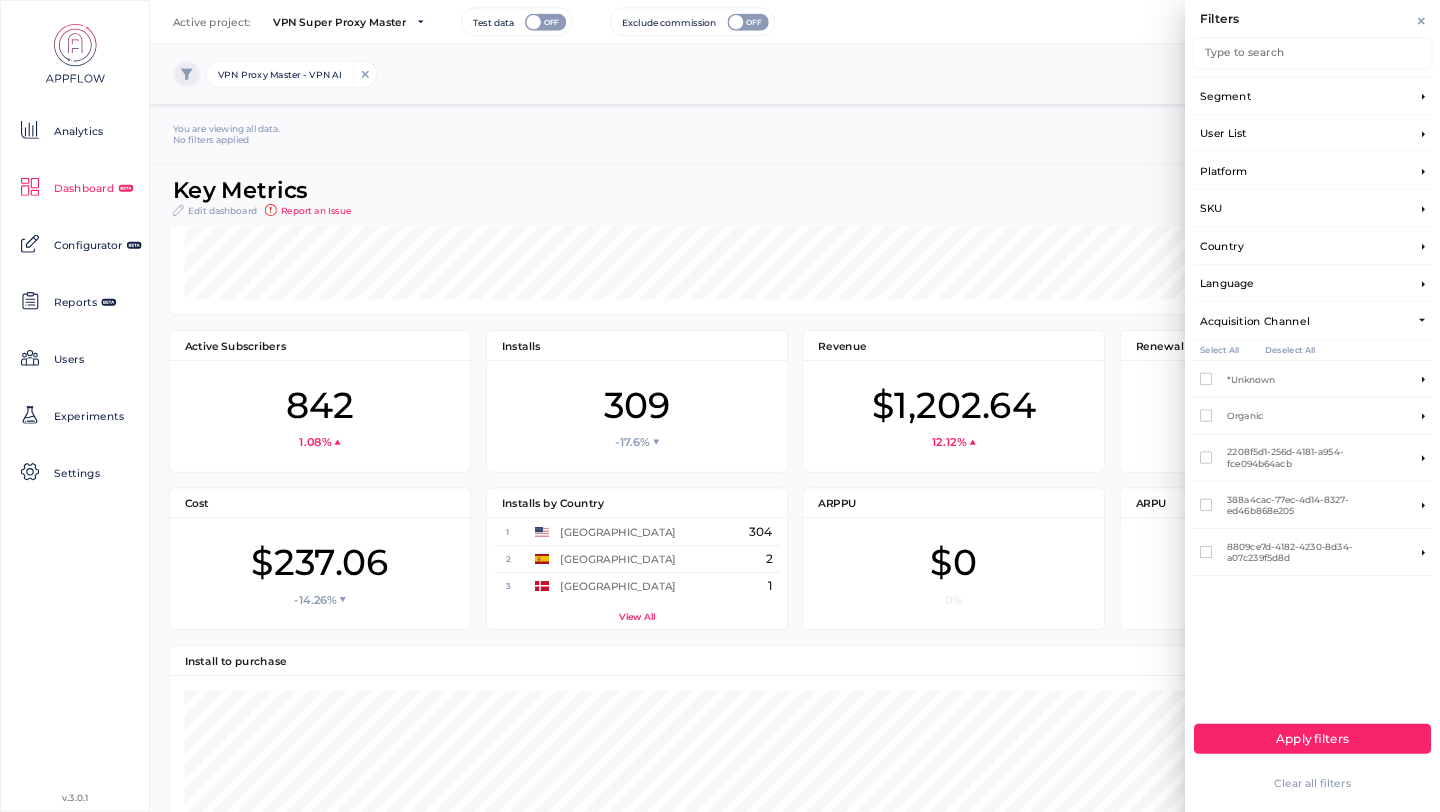 click on "Acquisition Channel" at bounding box center [1255, 321] 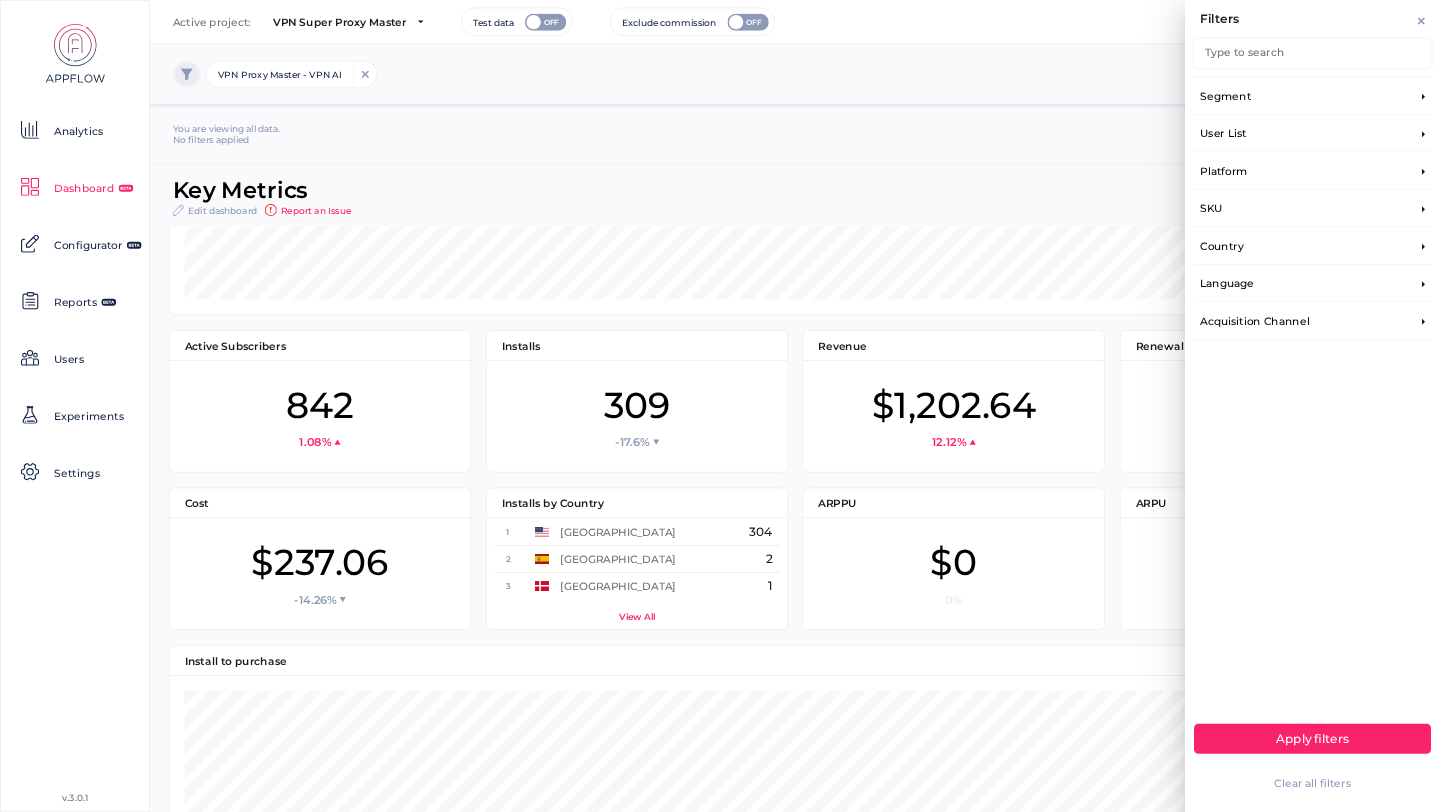 click on "Platform" at bounding box center [1313, 171] 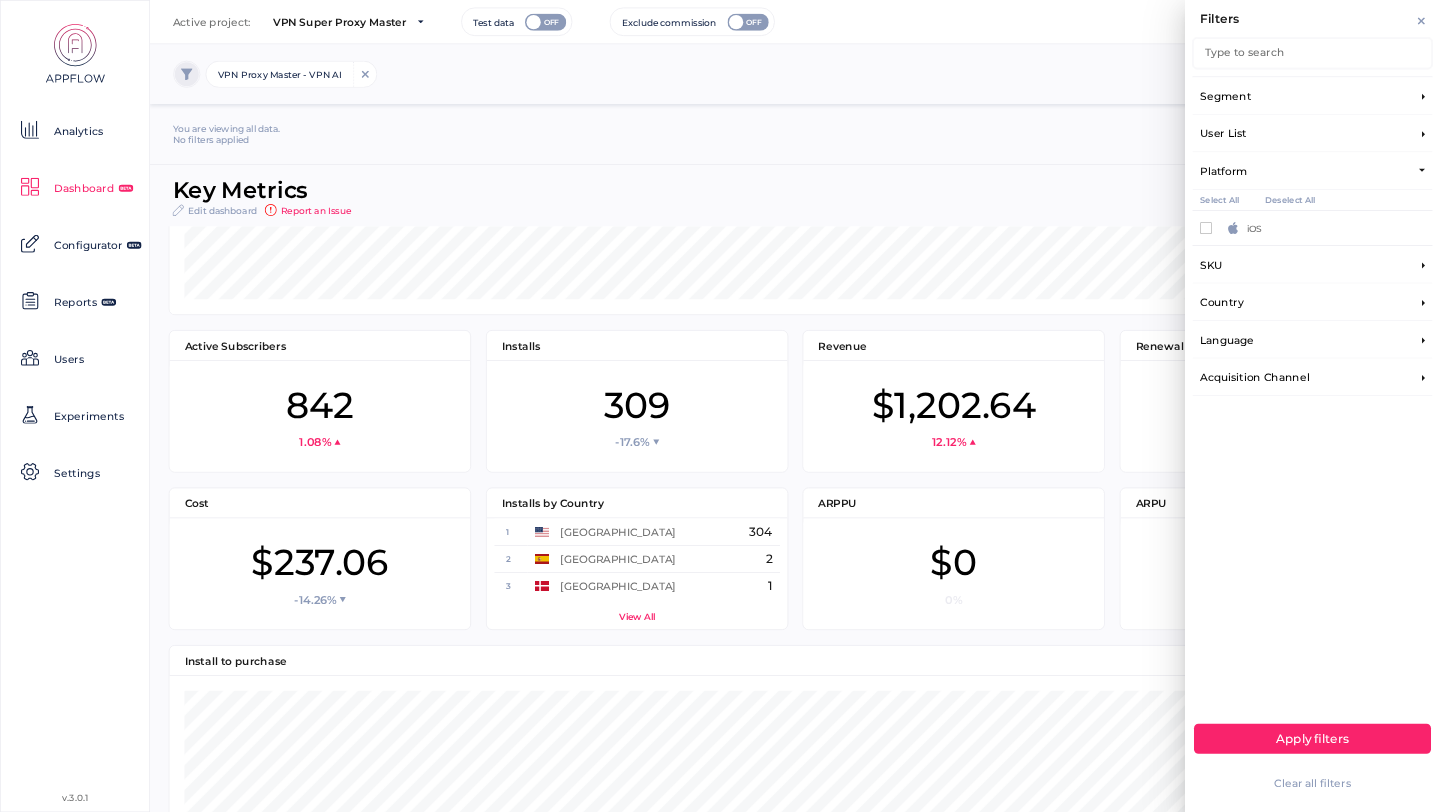 click on "Platform" at bounding box center [1313, 171] 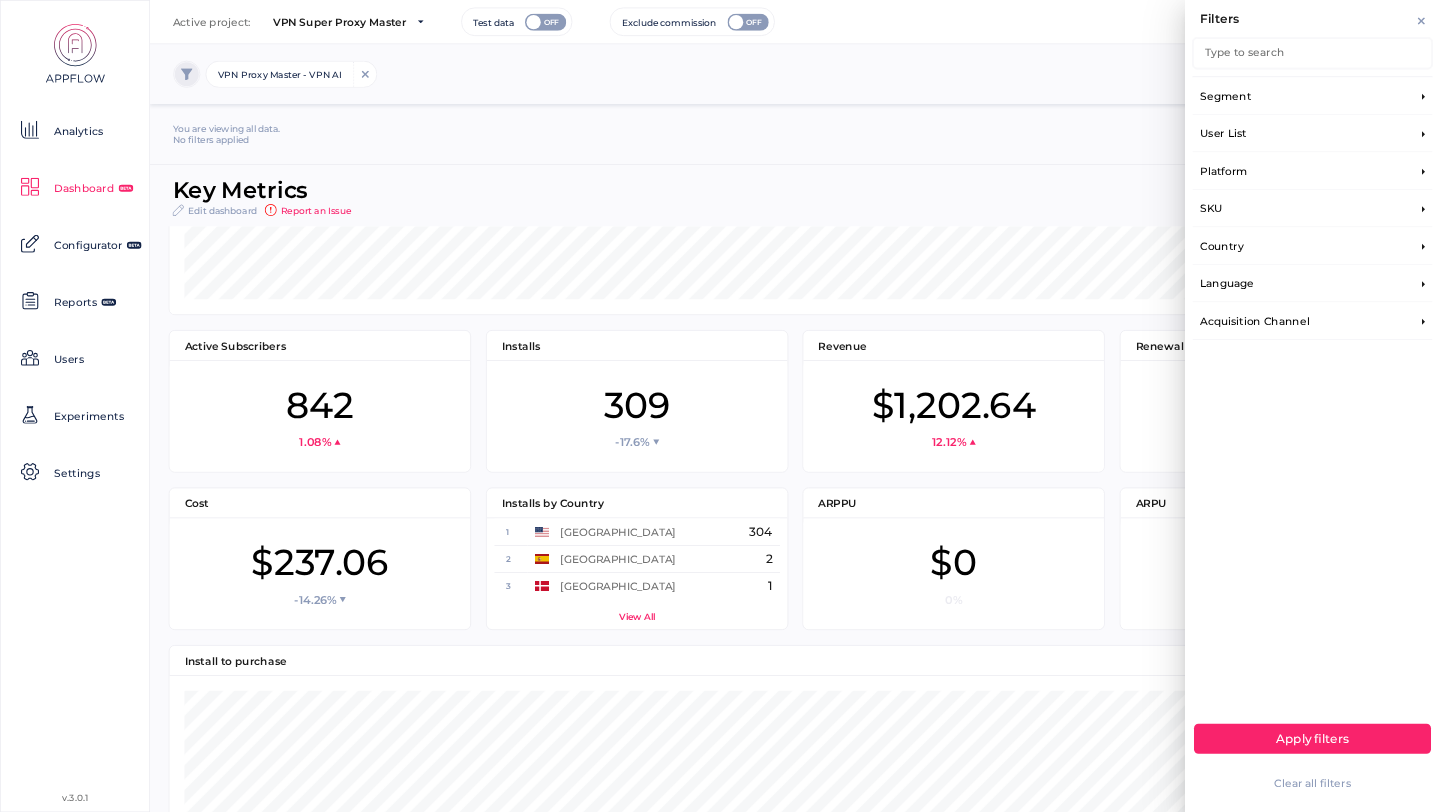 click on "Filters Type to search Segment User List Platform SKU Country Language Acquisition Channel Apply filters Clear all filters" 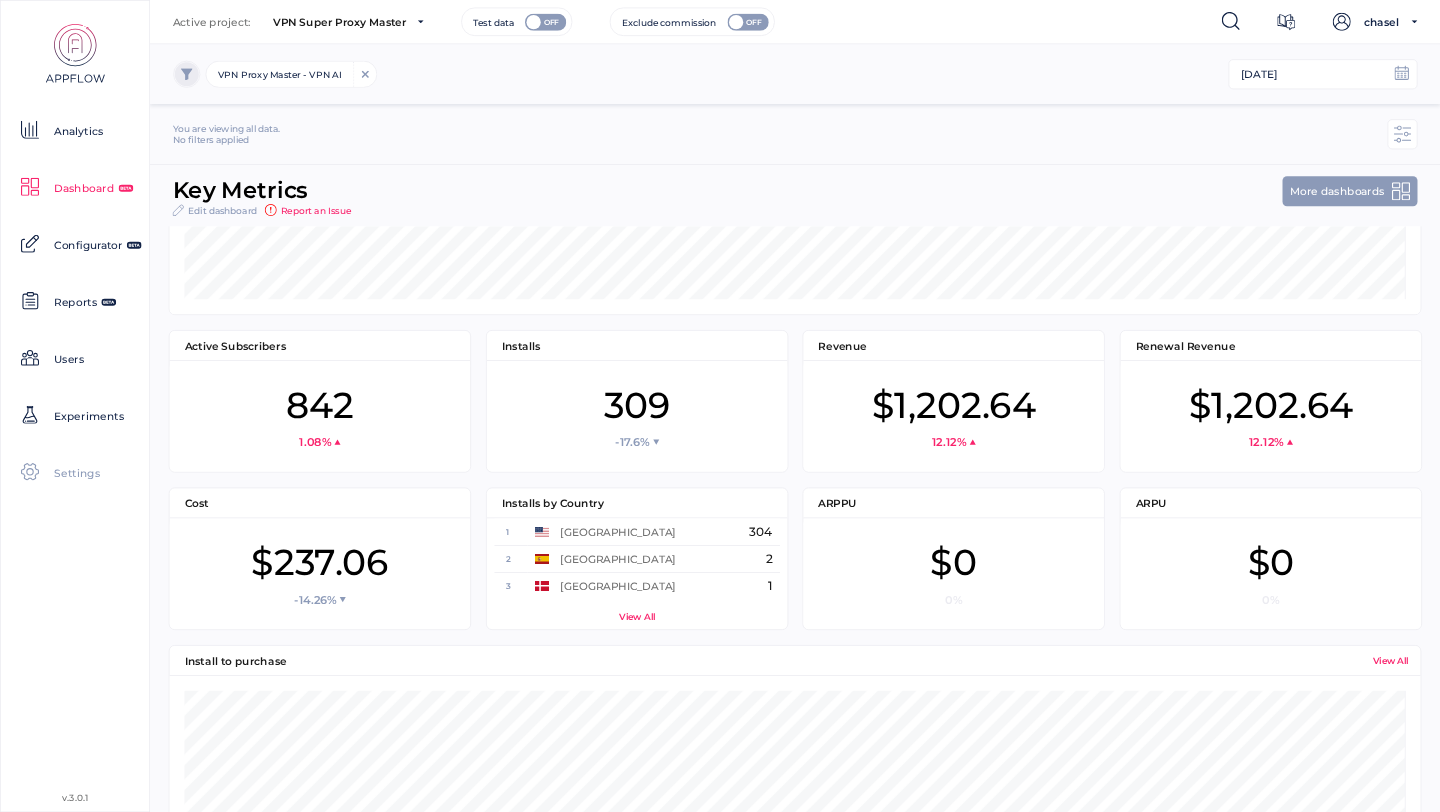 click on "Settings" at bounding box center (77, 474) 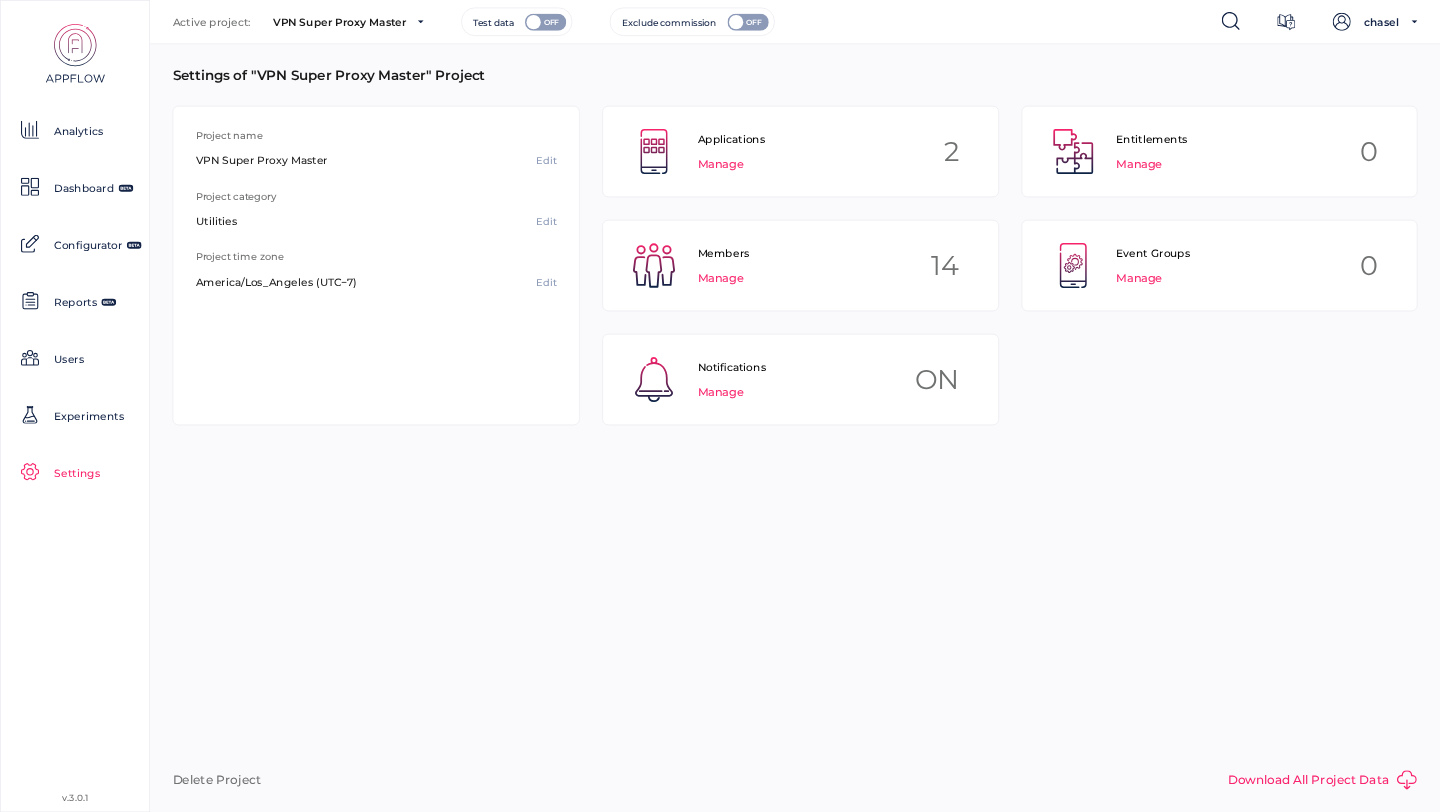 click on "Manage" at bounding box center [721, 164] 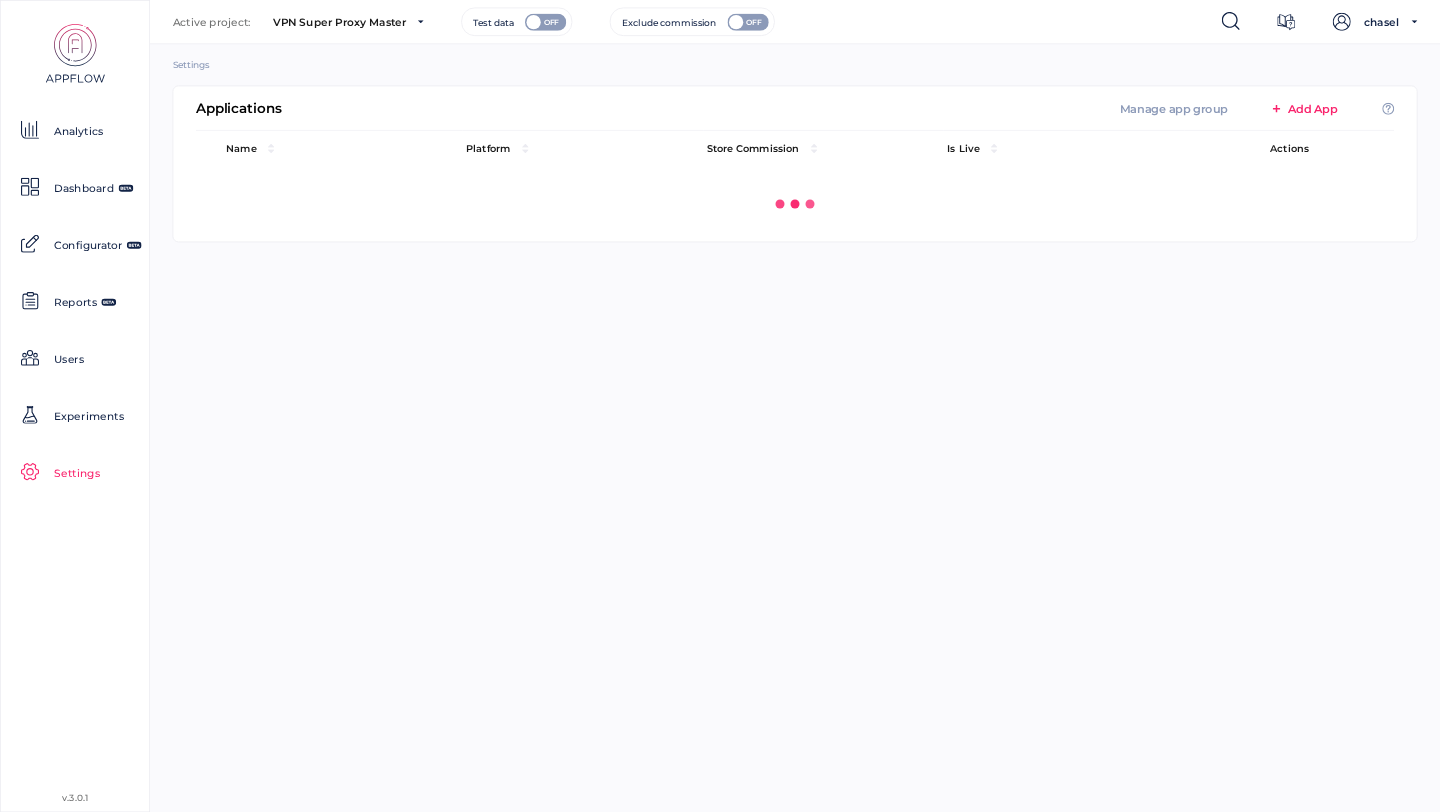 scroll, scrollTop: 49, scrollLeft: 1598, axis: both 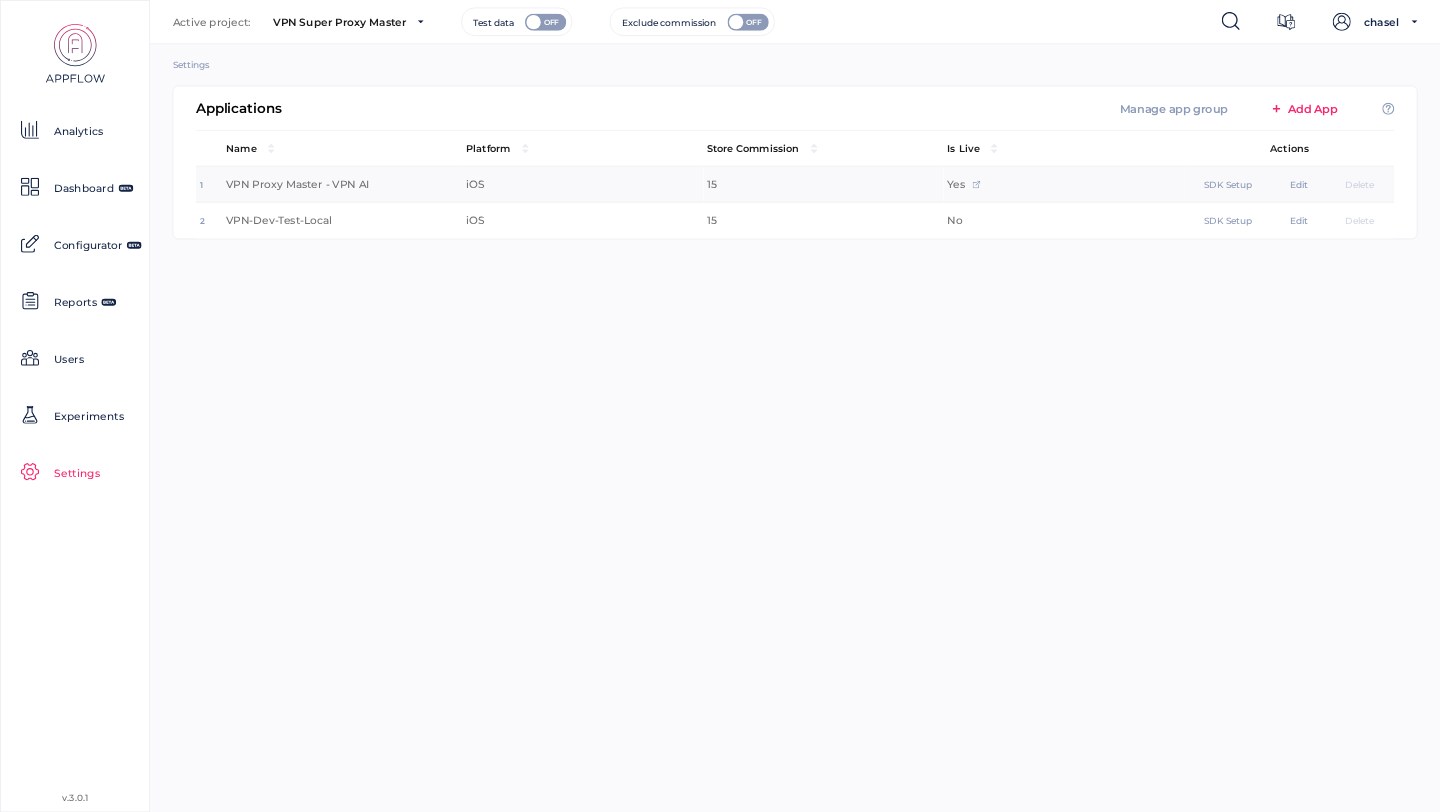 click on "Edit" 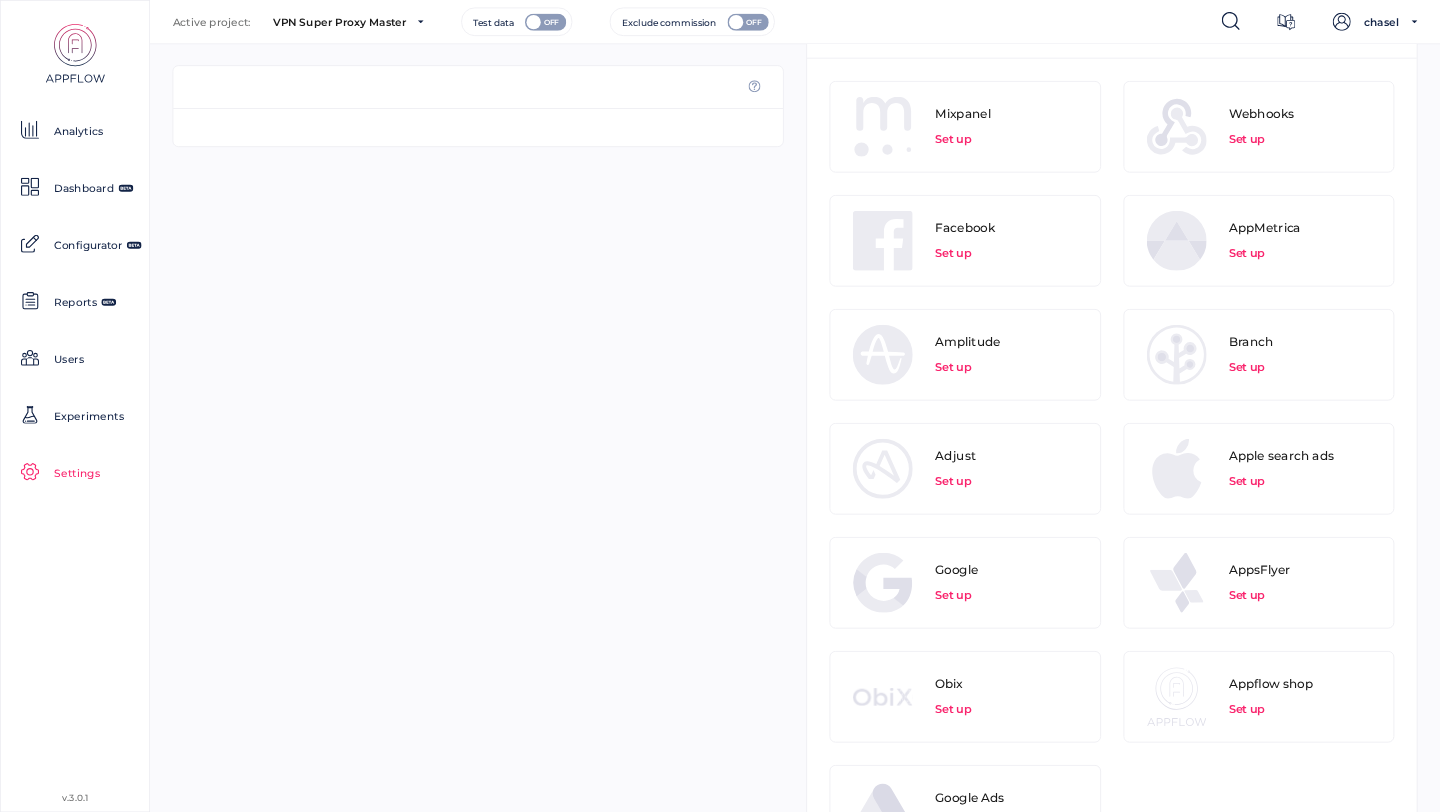 type on "**********" 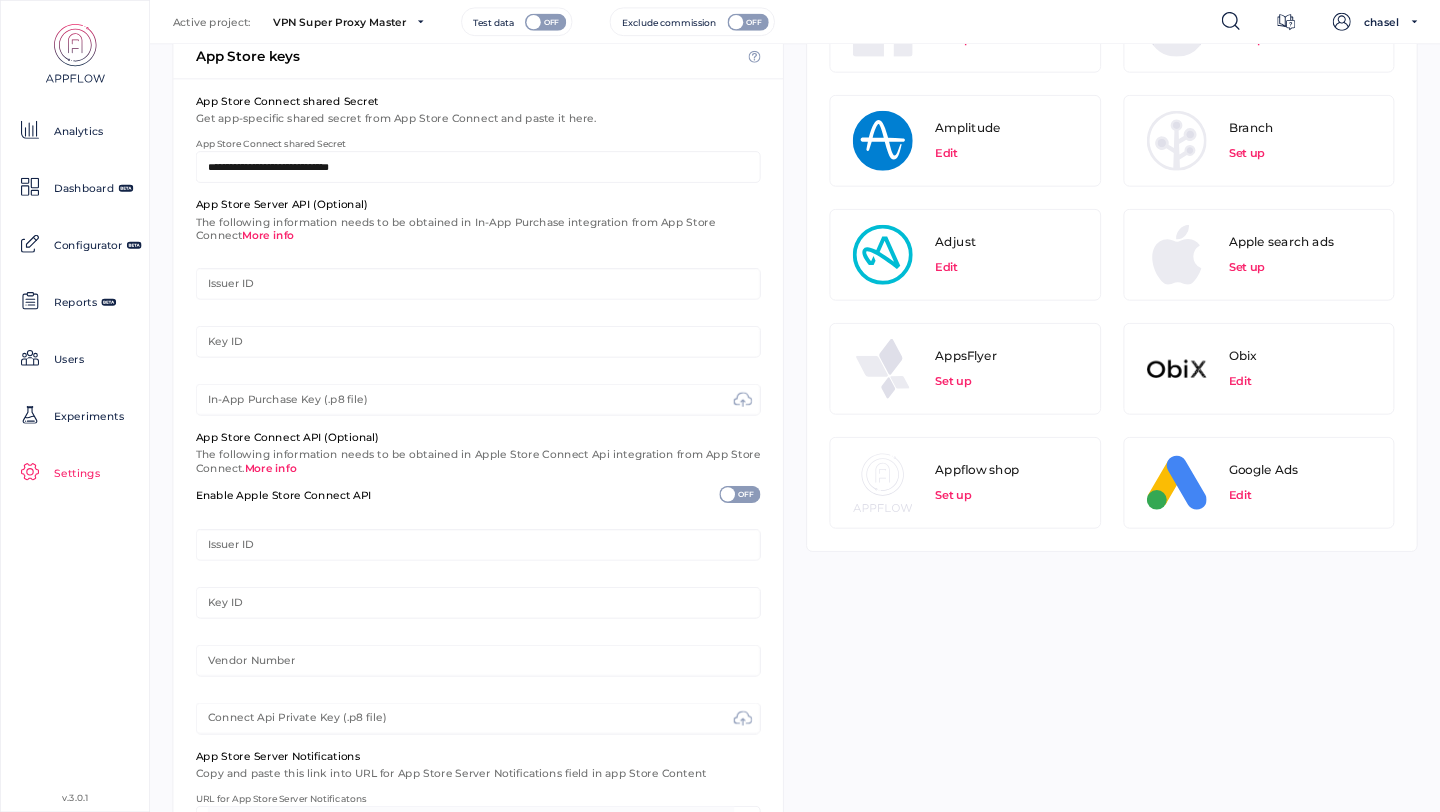 click on "Edit" at bounding box center (1240, 381) 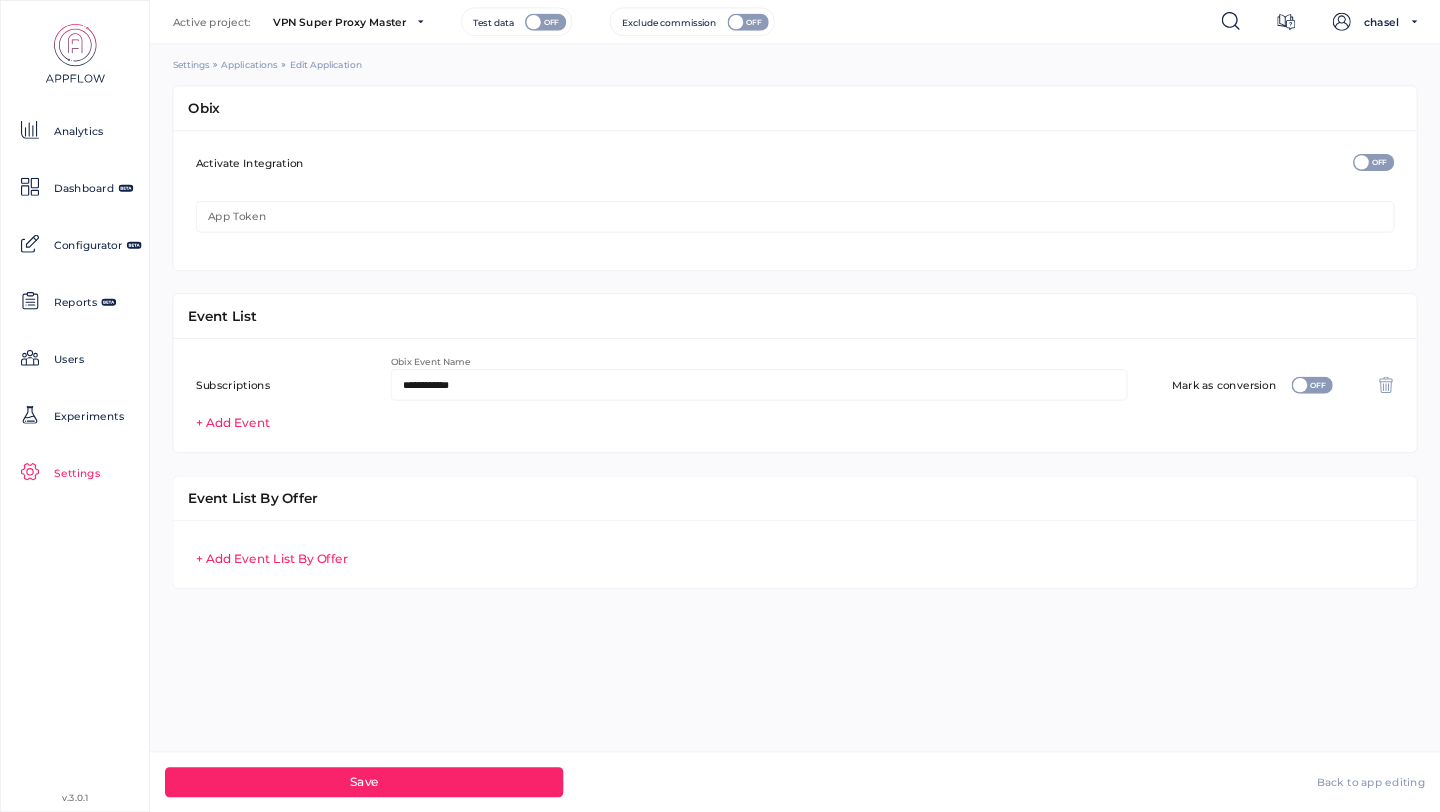 scroll, scrollTop: 0, scrollLeft: 0, axis: both 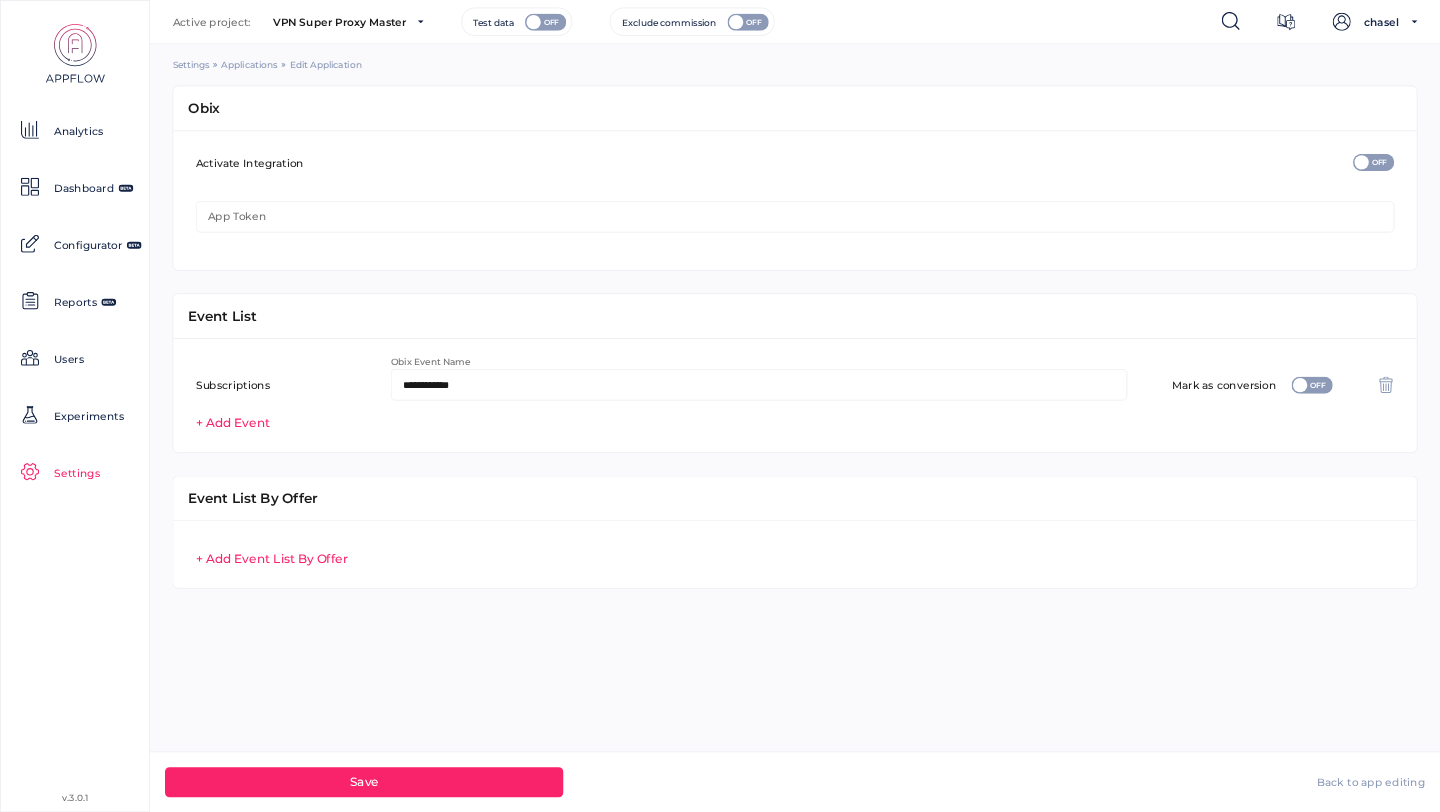 type on "**********" 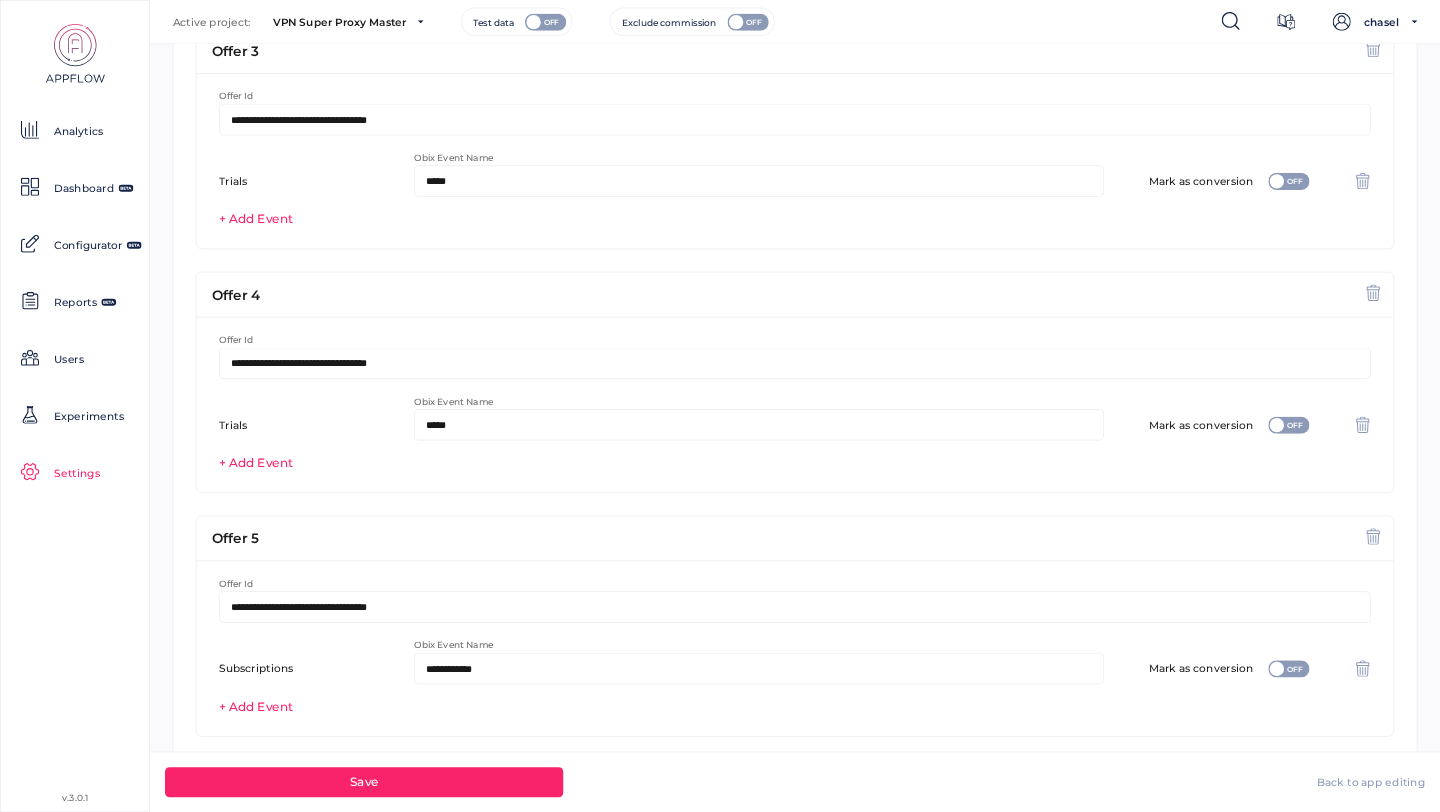 scroll, scrollTop: 0, scrollLeft: 0, axis: both 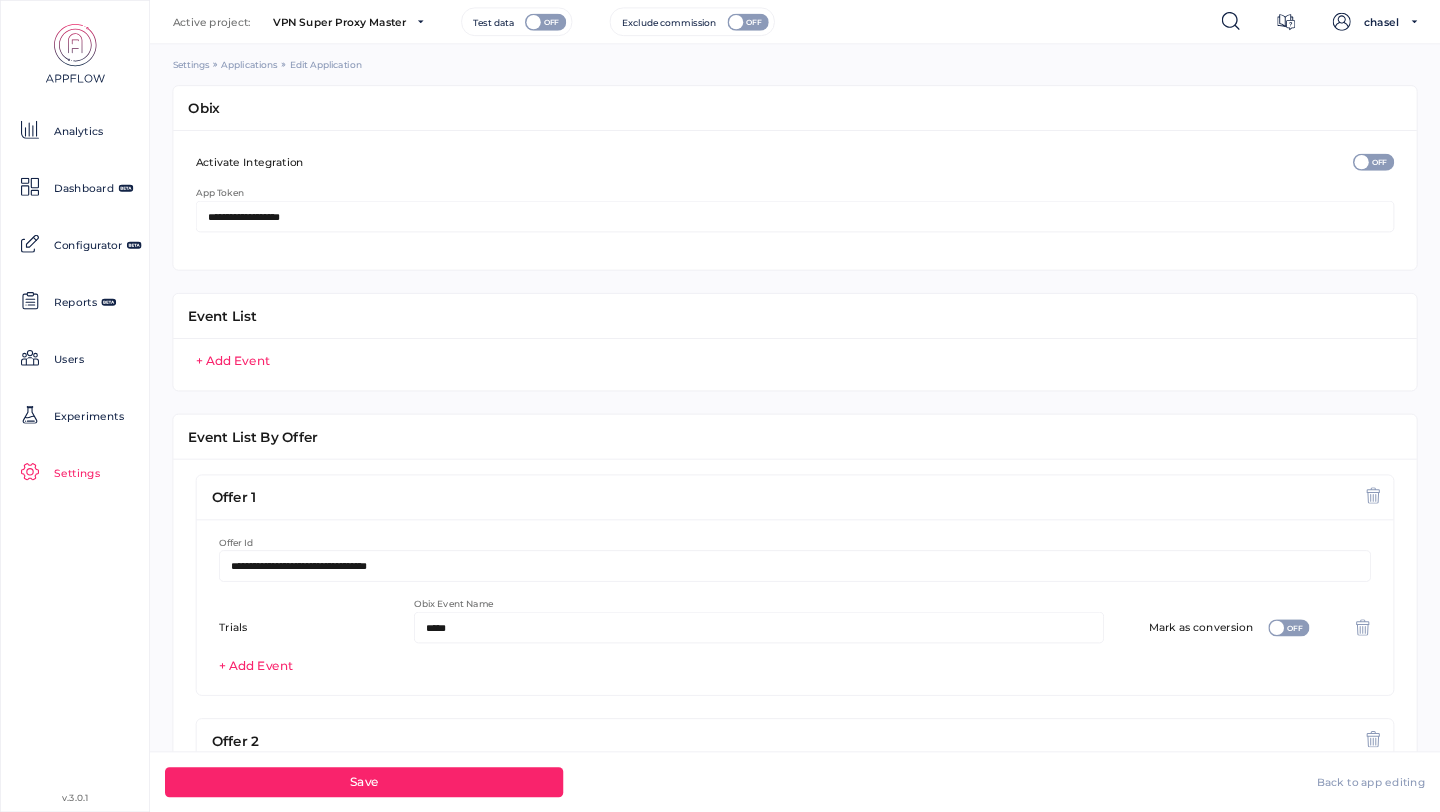click on "**********" at bounding box center (794, 217) 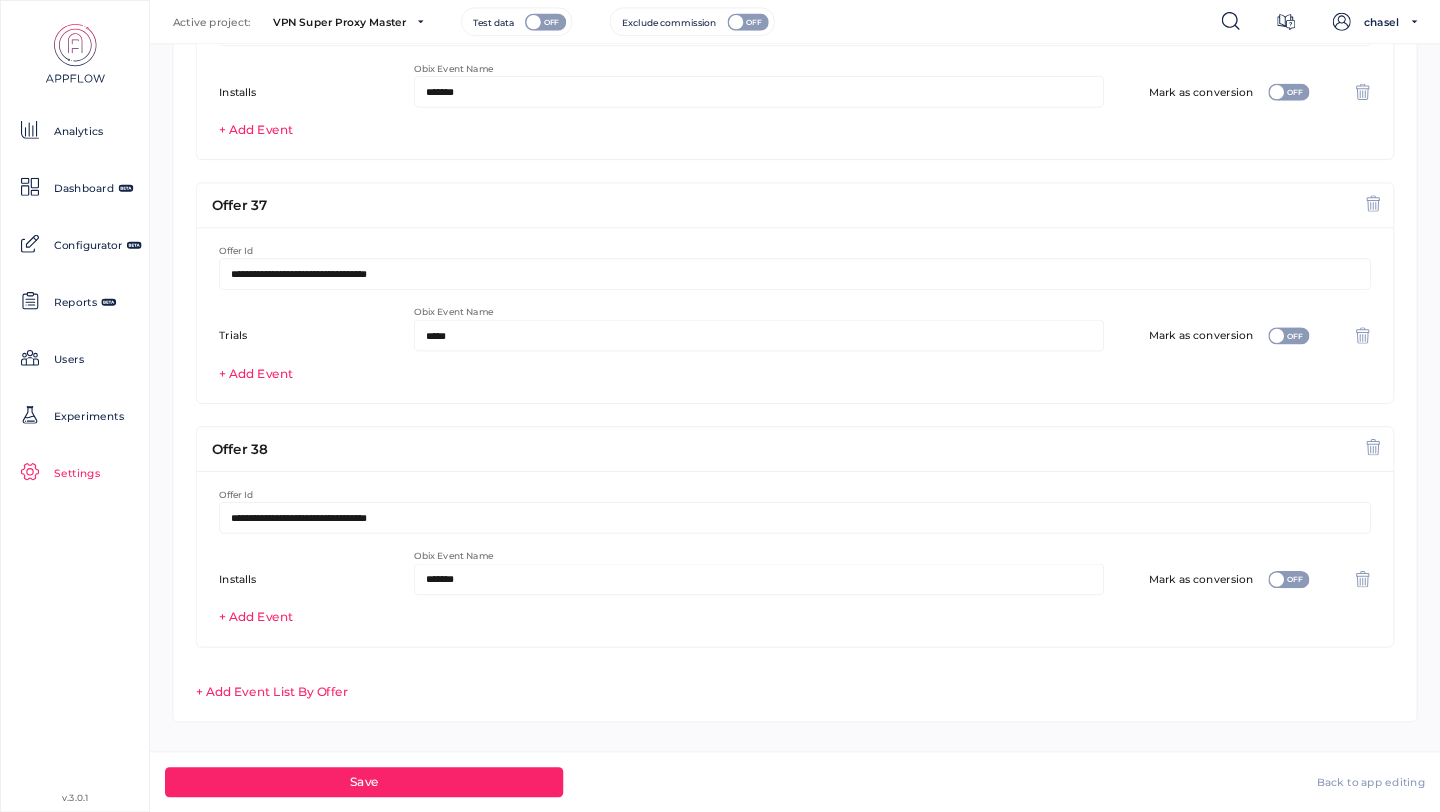 scroll, scrollTop: 12110, scrollLeft: 0, axis: vertical 